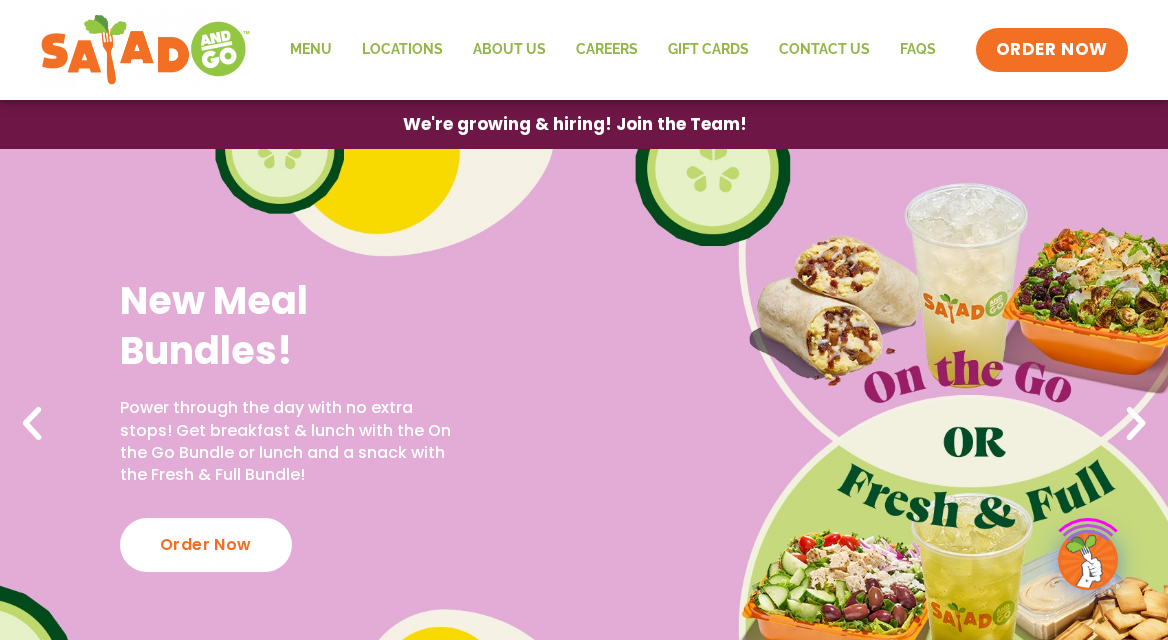scroll, scrollTop: 0, scrollLeft: 0, axis: both 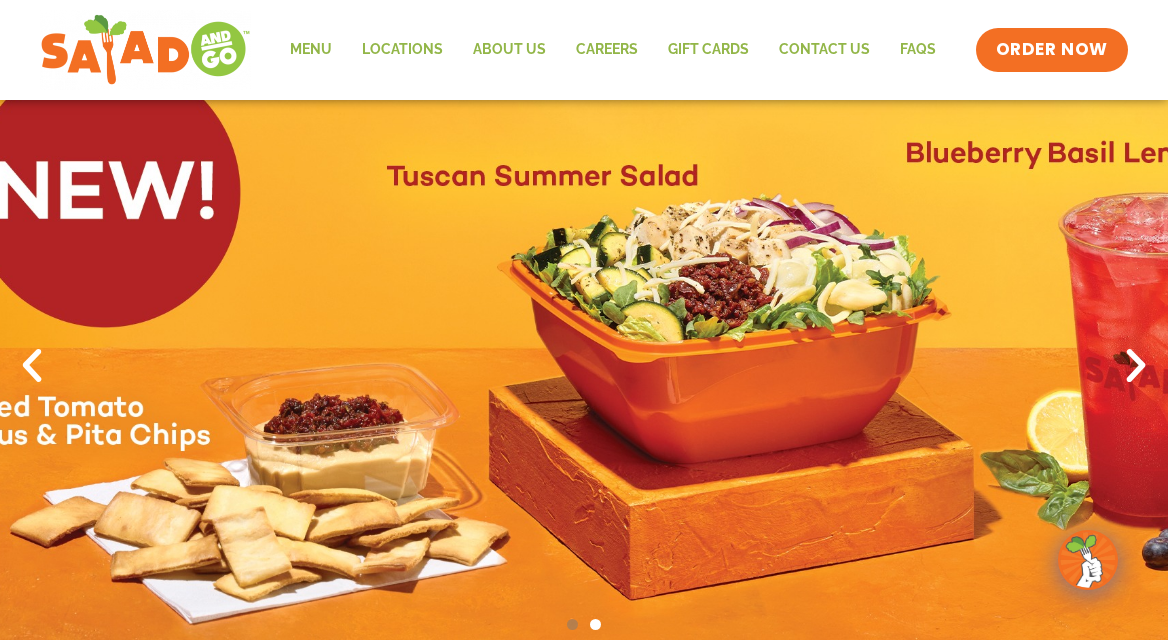 click at bounding box center (1136, 366) 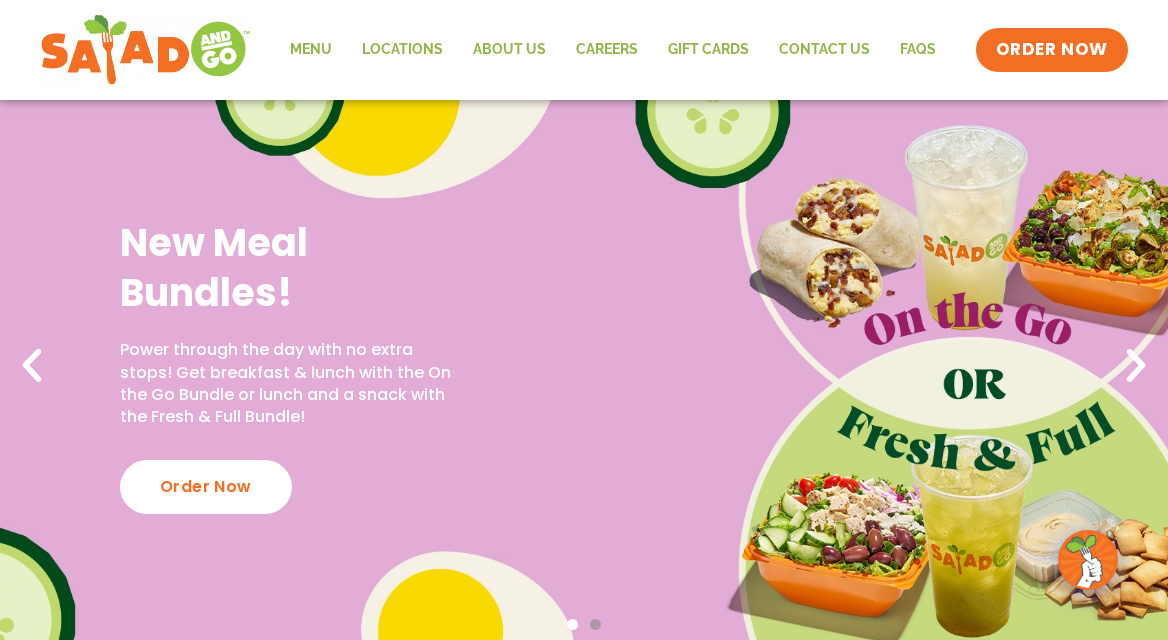 click at bounding box center (1136, 366) 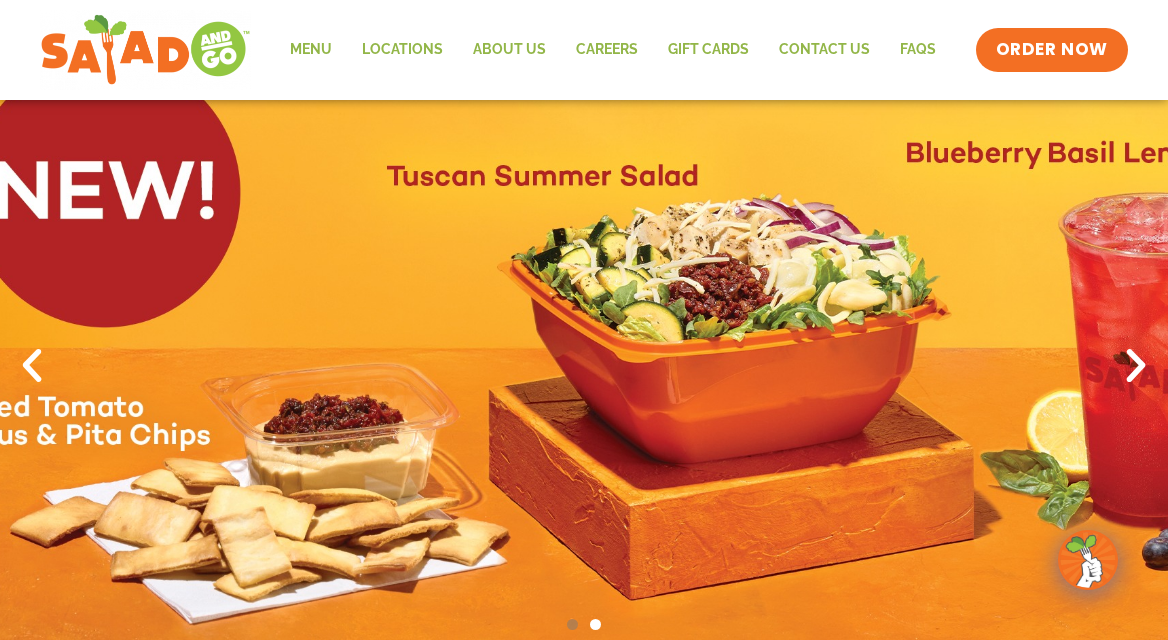 click at bounding box center [1136, 366] 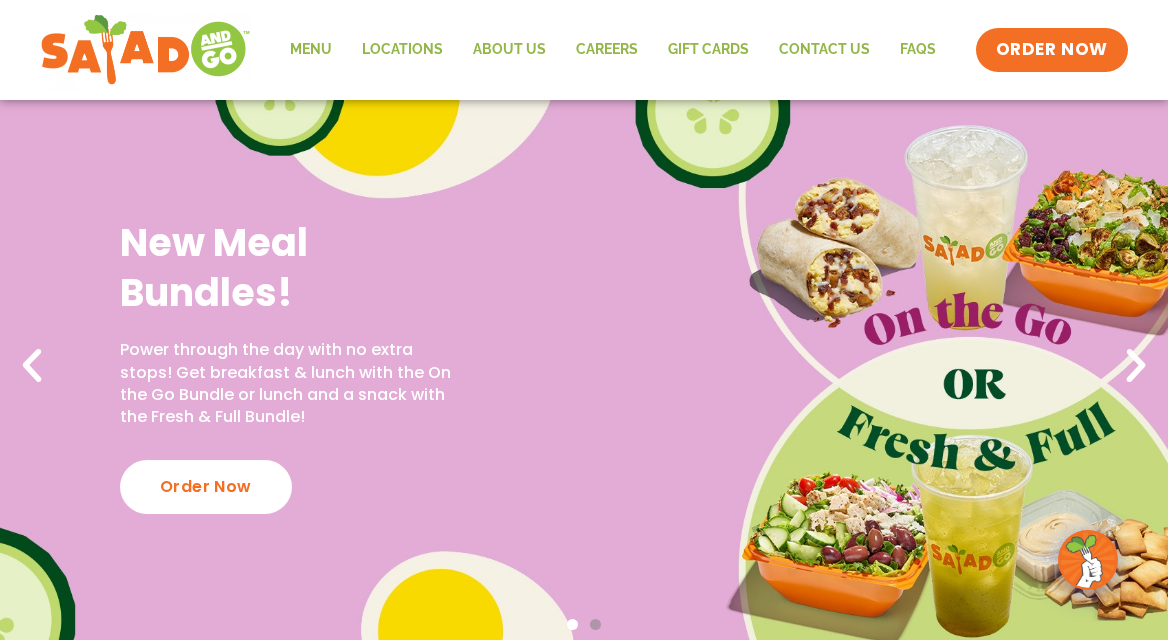 click at bounding box center (1136, 366) 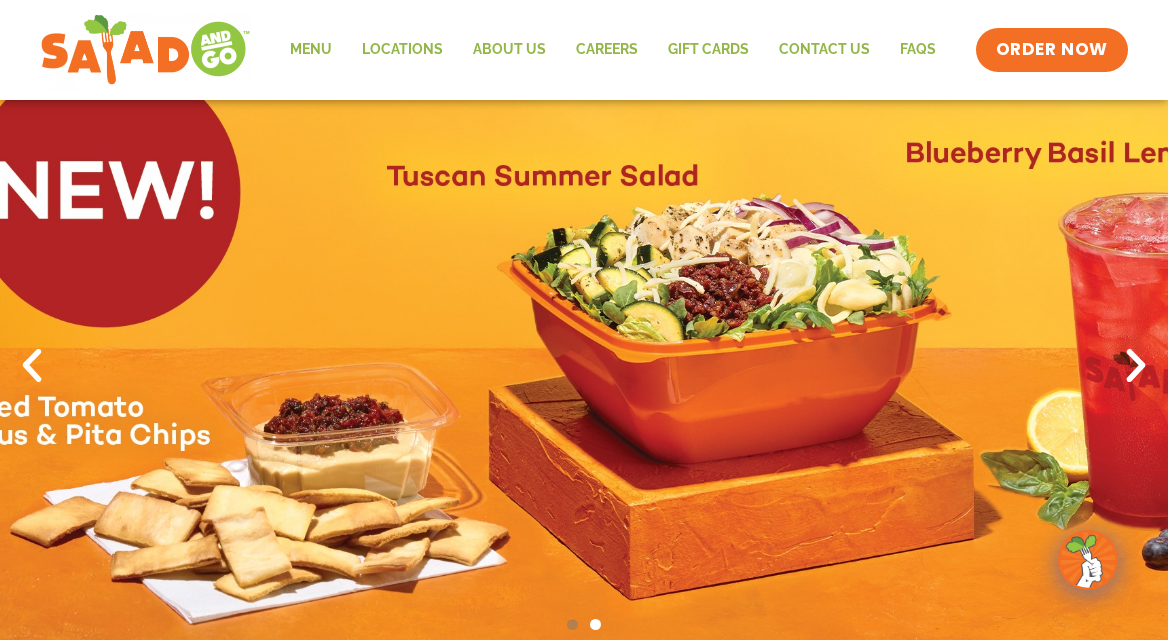 click at bounding box center [584, 366] 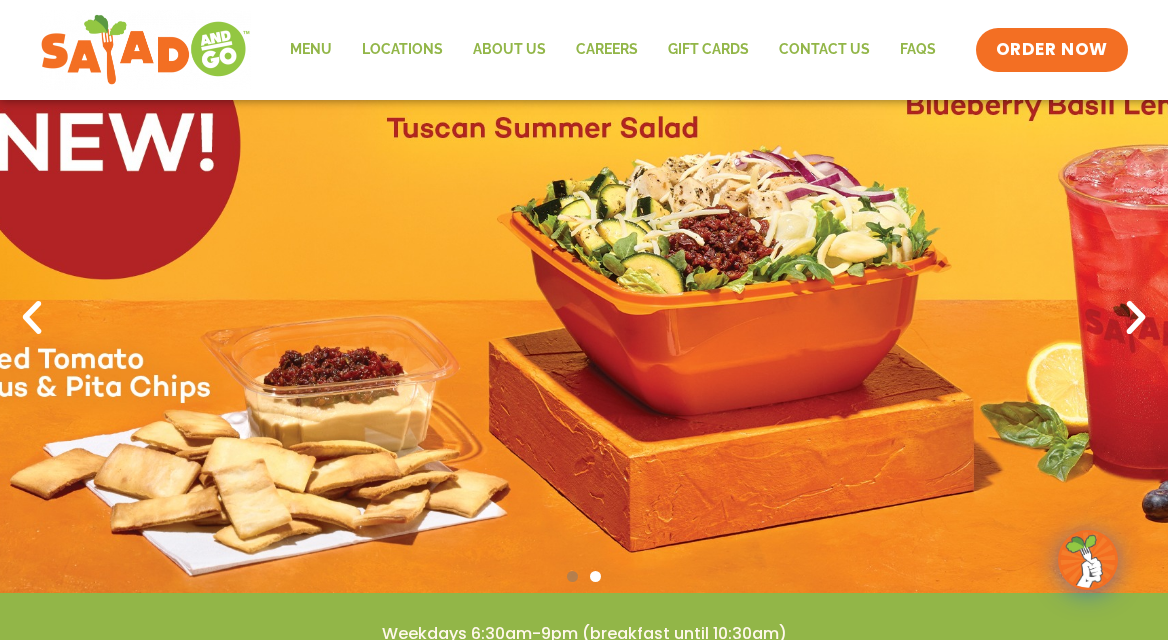 scroll, scrollTop: 108, scrollLeft: 0, axis: vertical 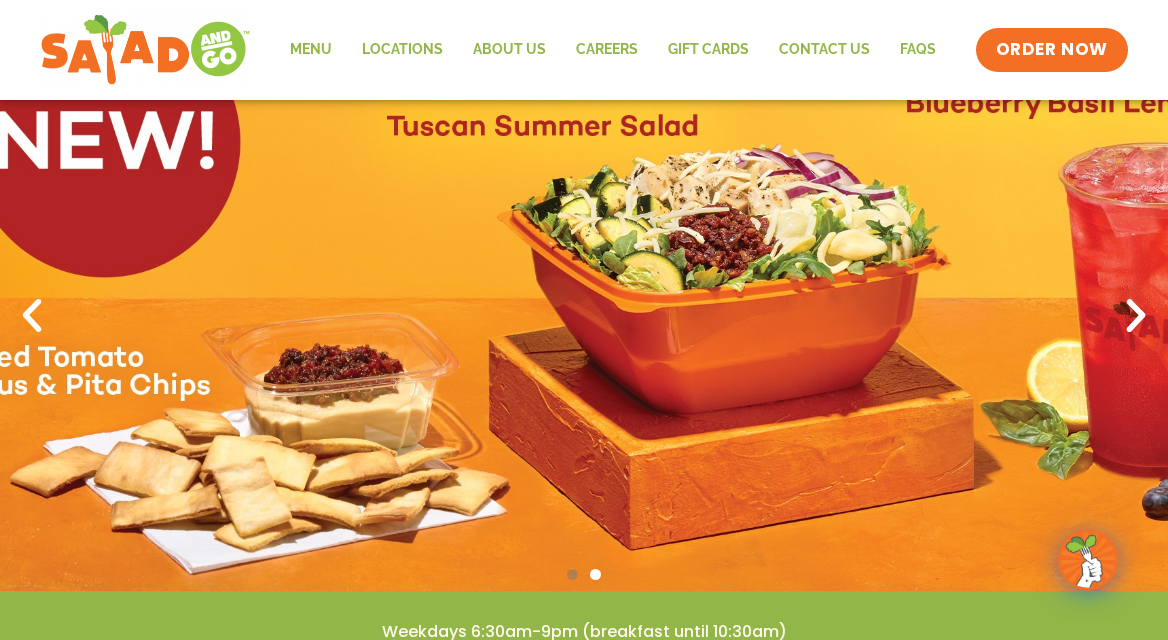 click at bounding box center (584, 316) 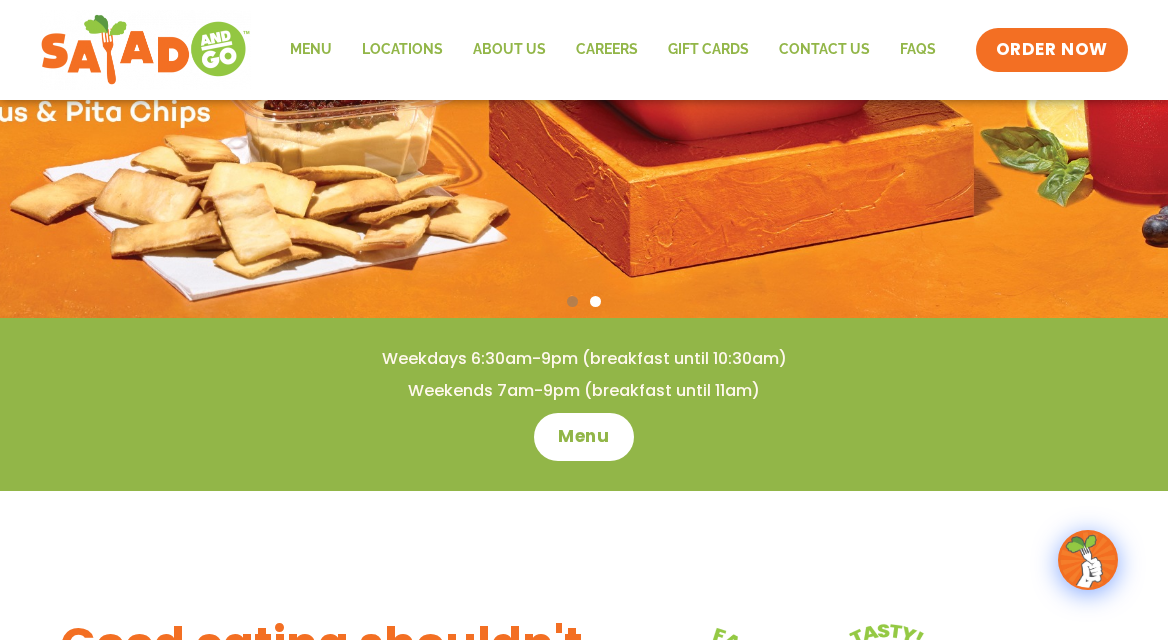 scroll, scrollTop: 0, scrollLeft: 0, axis: both 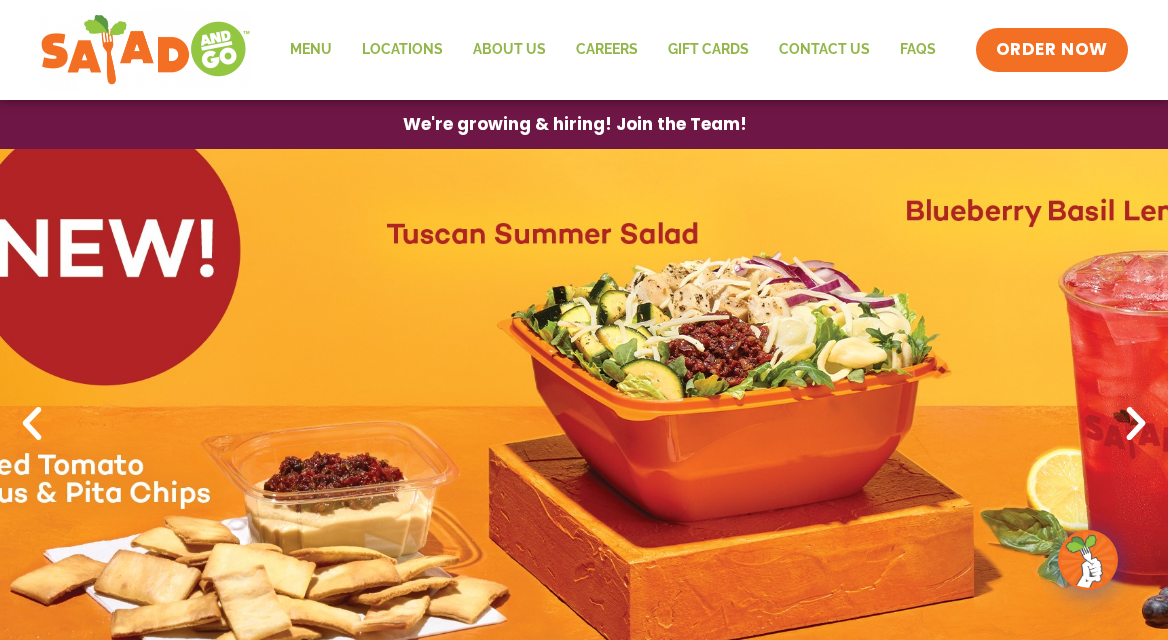 click at bounding box center [1136, 424] 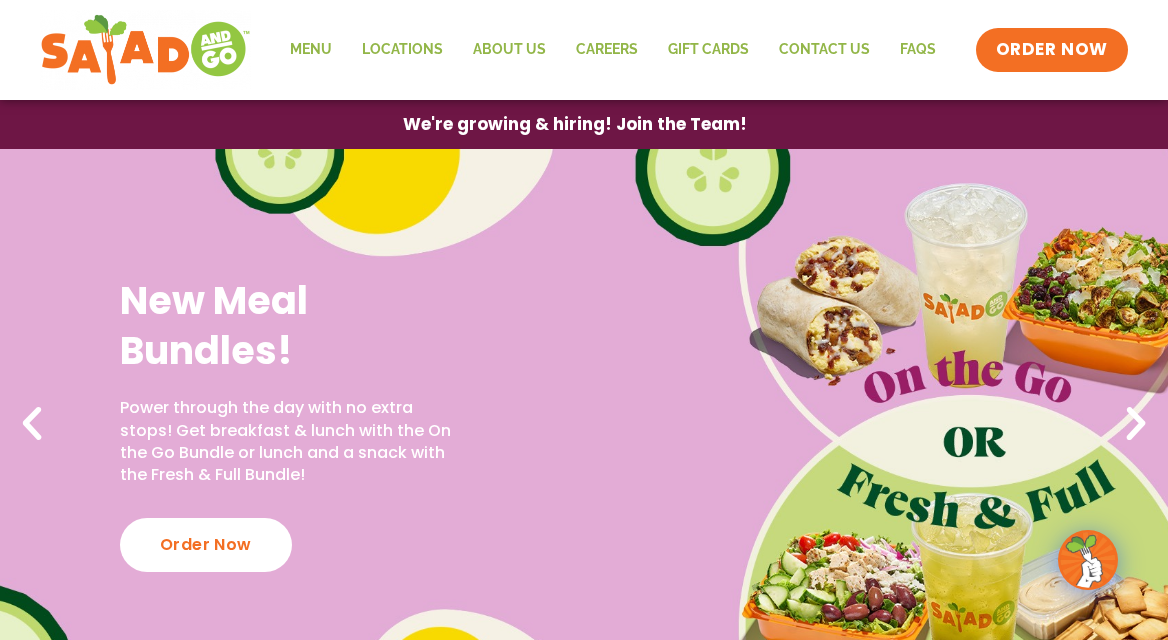 click at bounding box center (1136, 424) 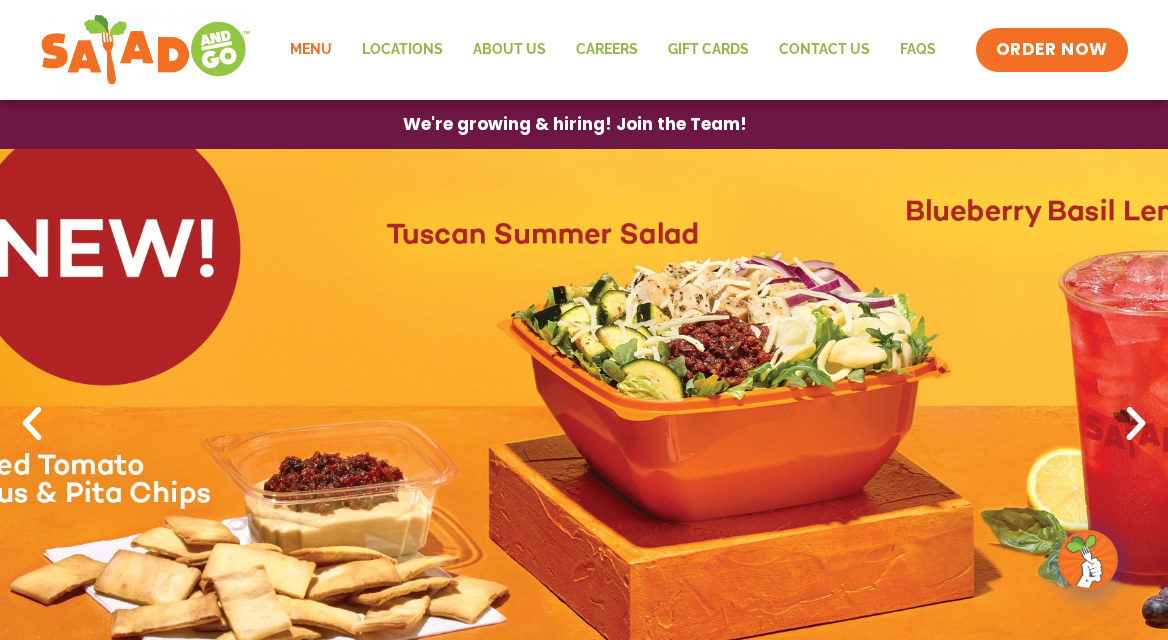 click on "Menu" 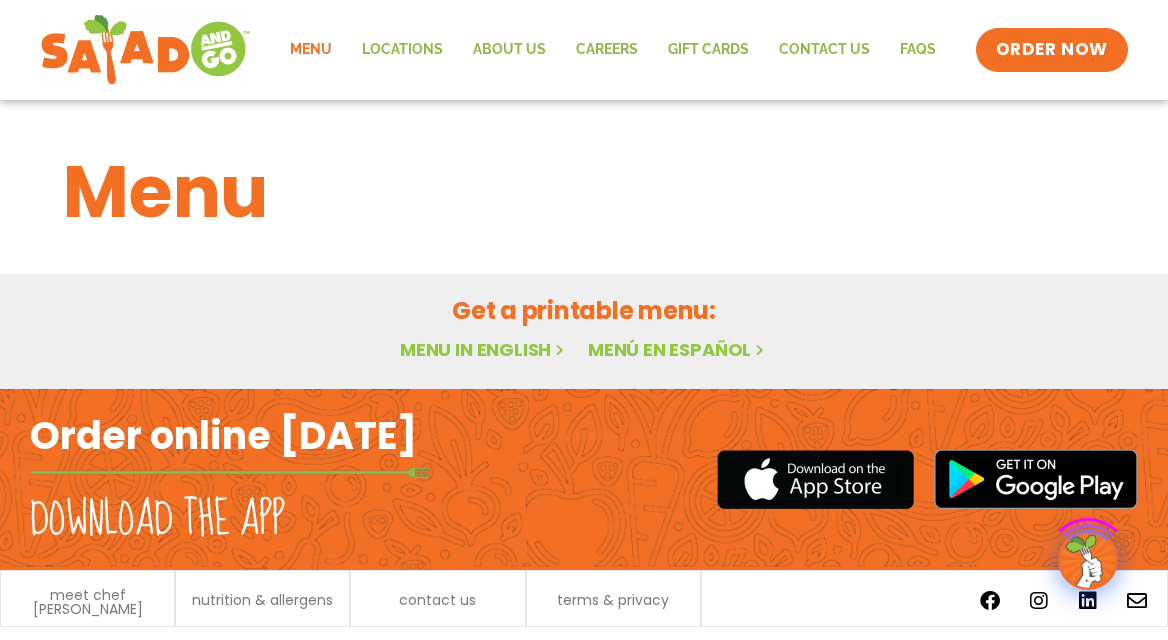 scroll, scrollTop: 0, scrollLeft: 0, axis: both 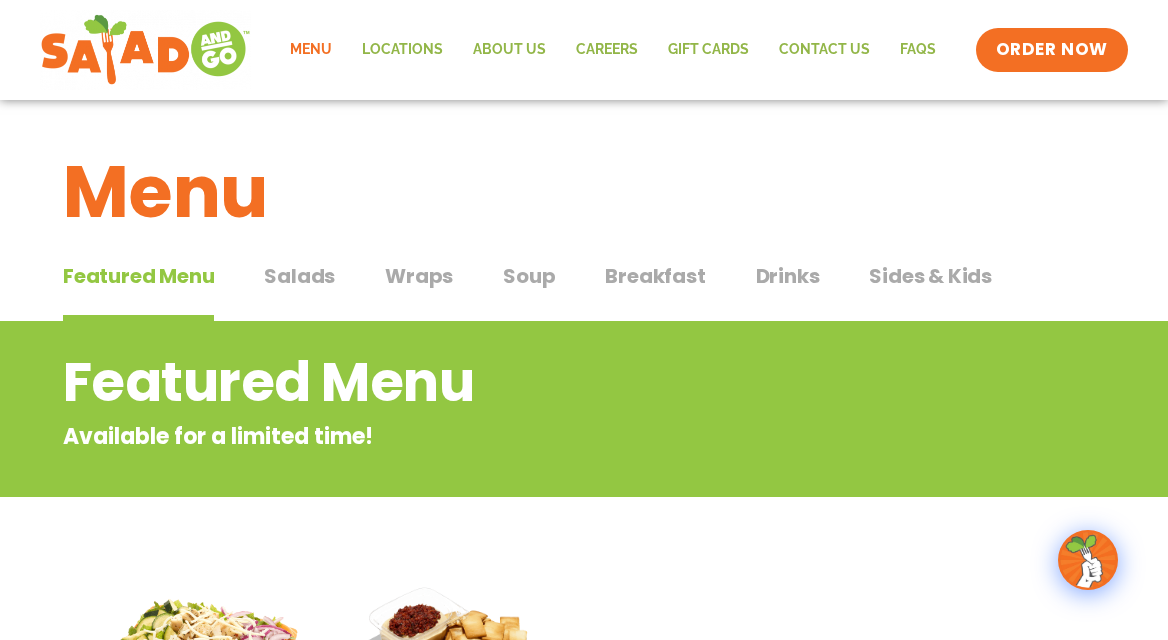 click on "Salads" at bounding box center [299, 276] 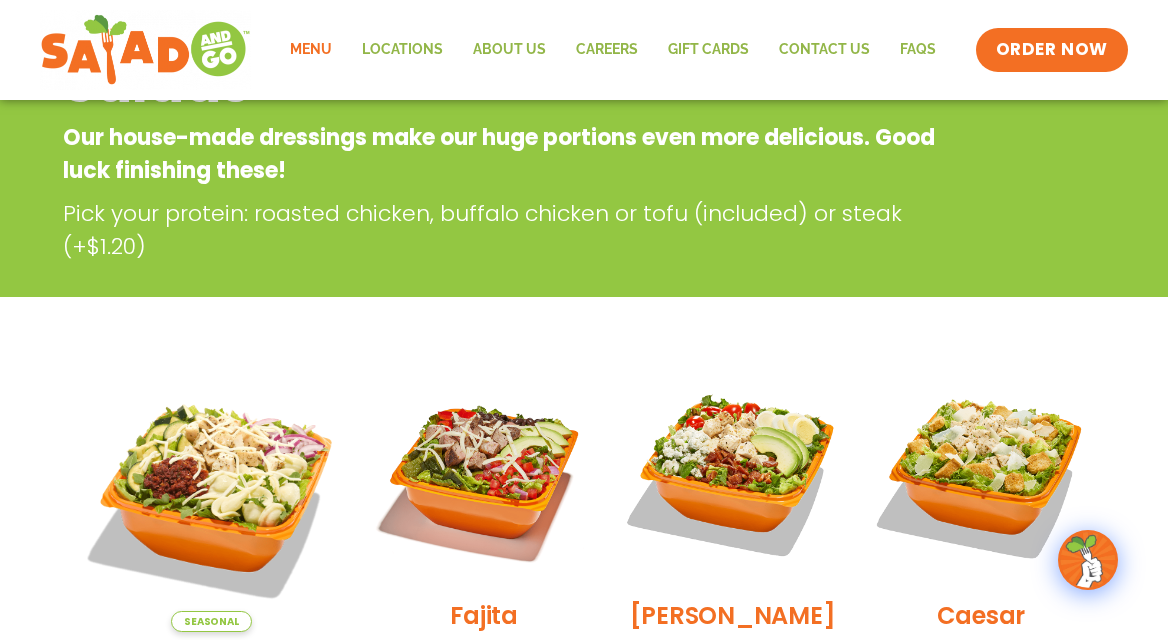 scroll, scrollTop: 0, scrollLeft: 0, axis: both 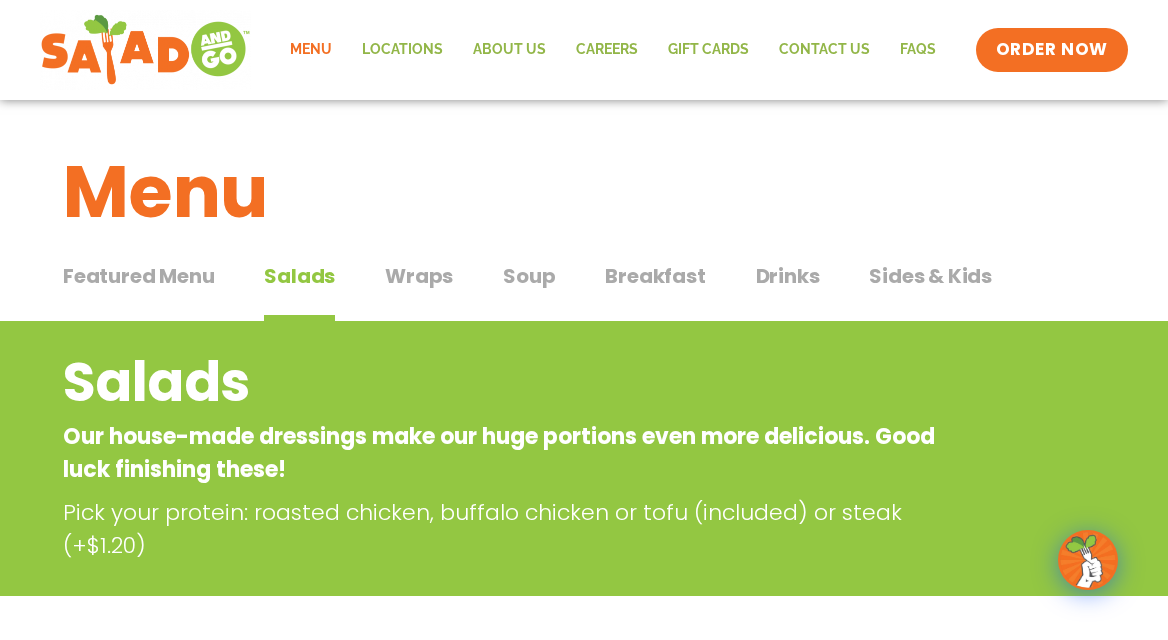 click on "Soup" at bounding box center (529, 276) 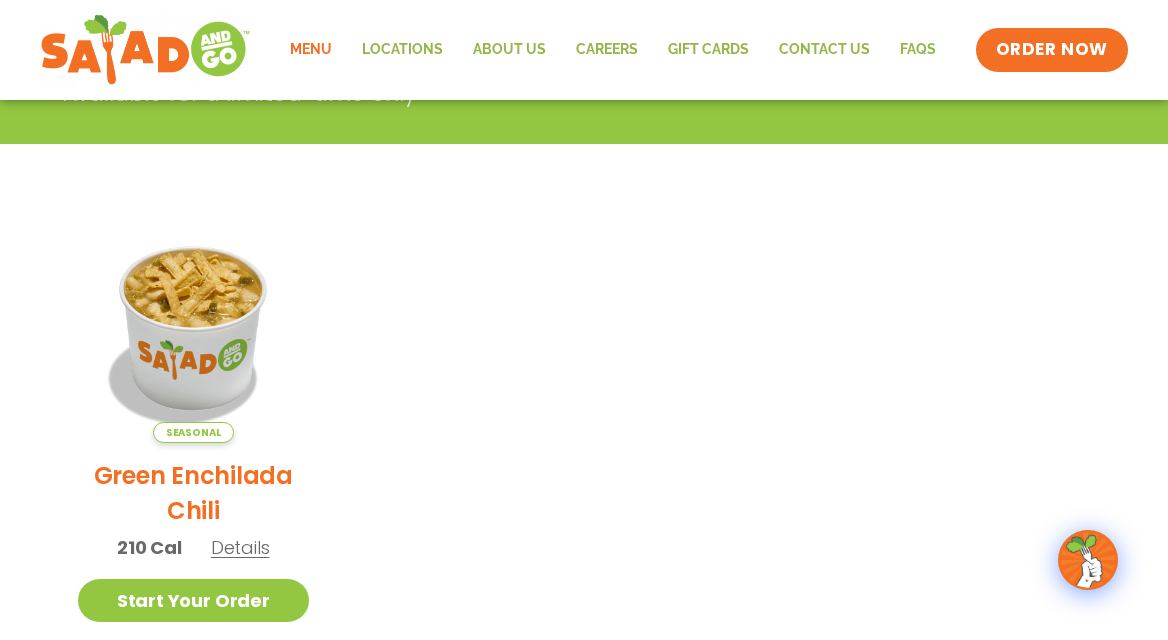 scroll, scrollTop: 442, scrollLeft: 0, axis: vertical 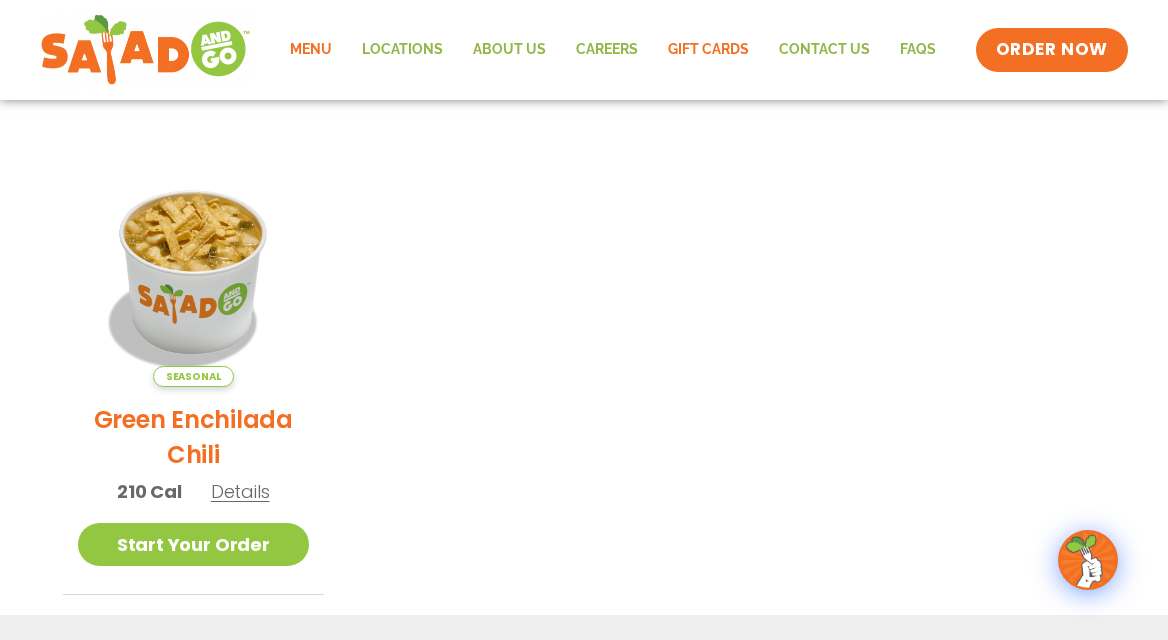 click on "GIFT CARDS" 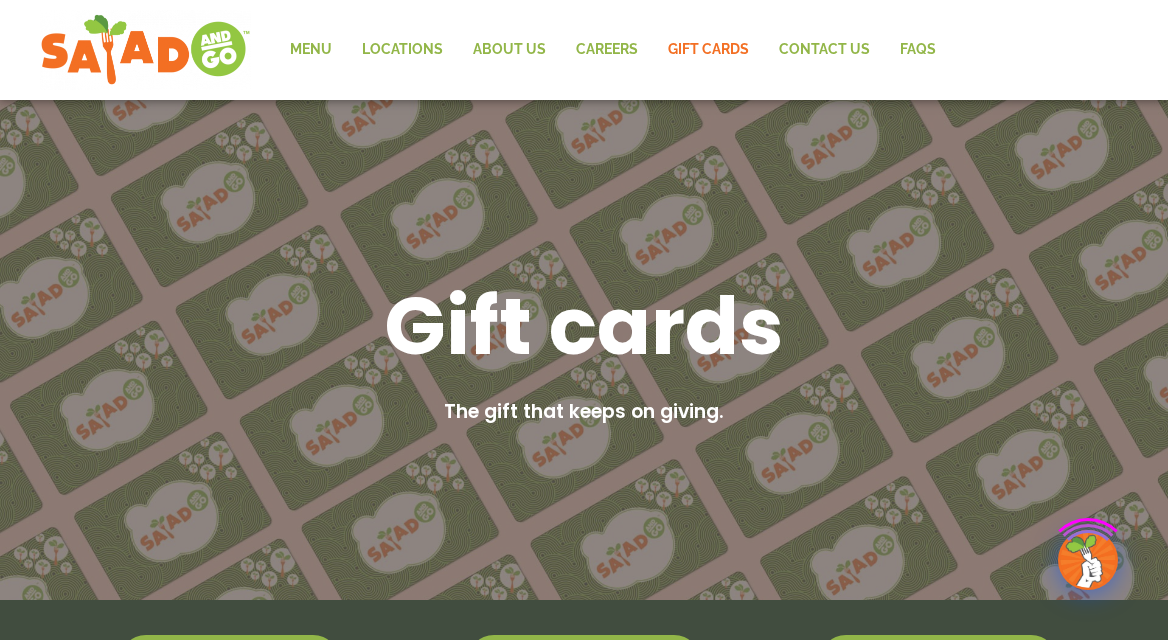 scroll, scrollTop: 0, scrollLeft: 0, axis: both 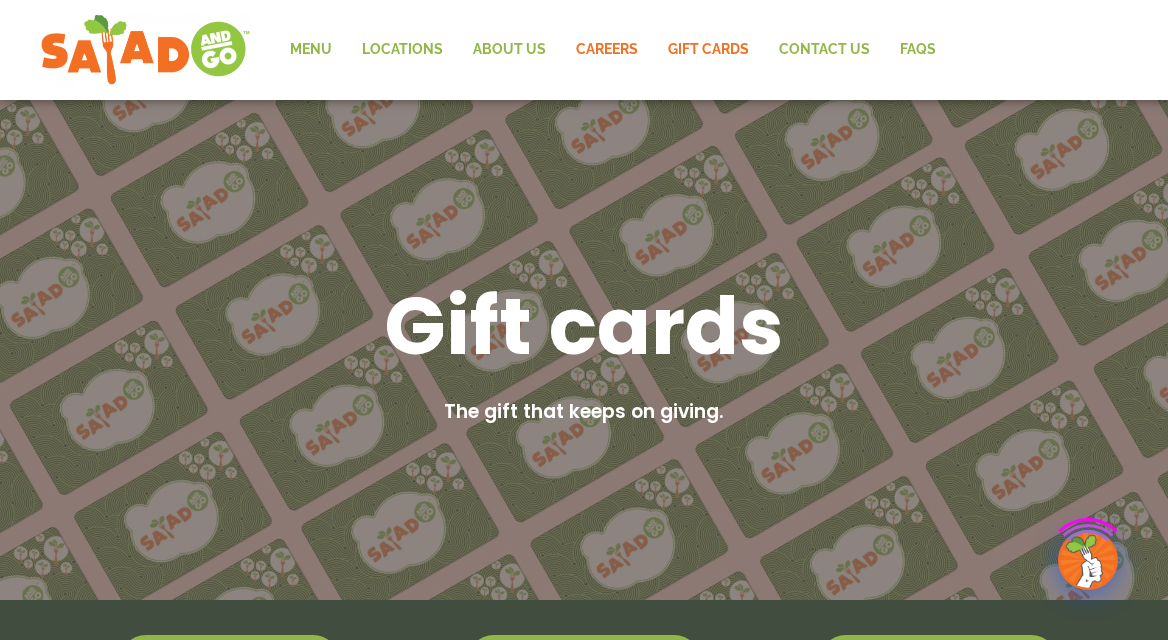 click on "Careers" 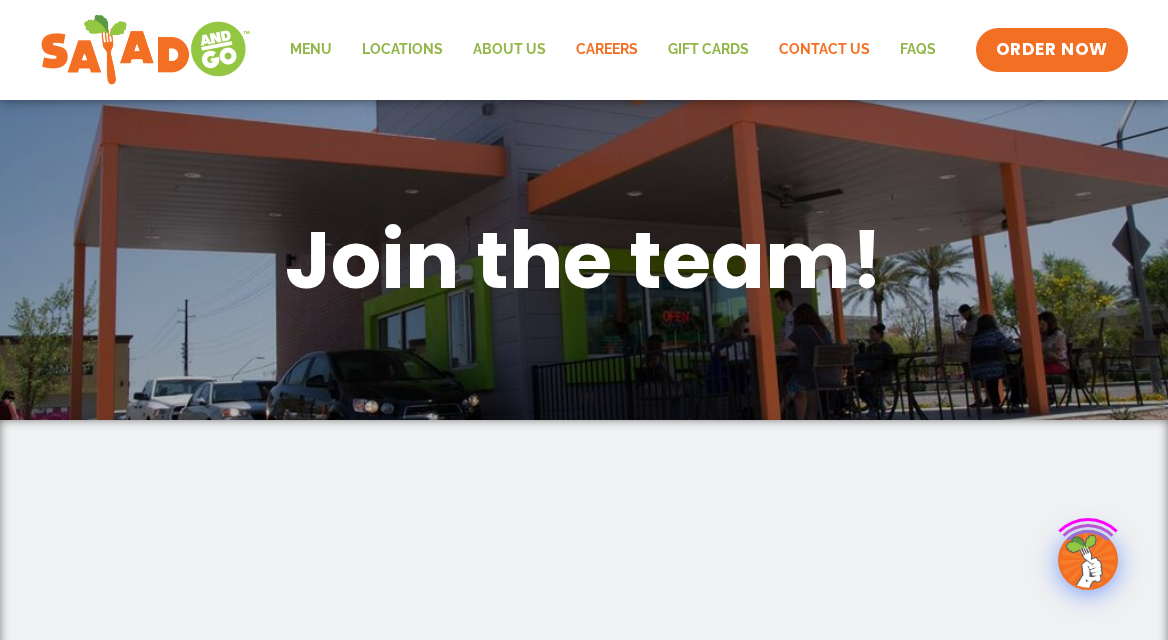 scroll, scrollTop: 0, scrollLeft: 0, axis: both 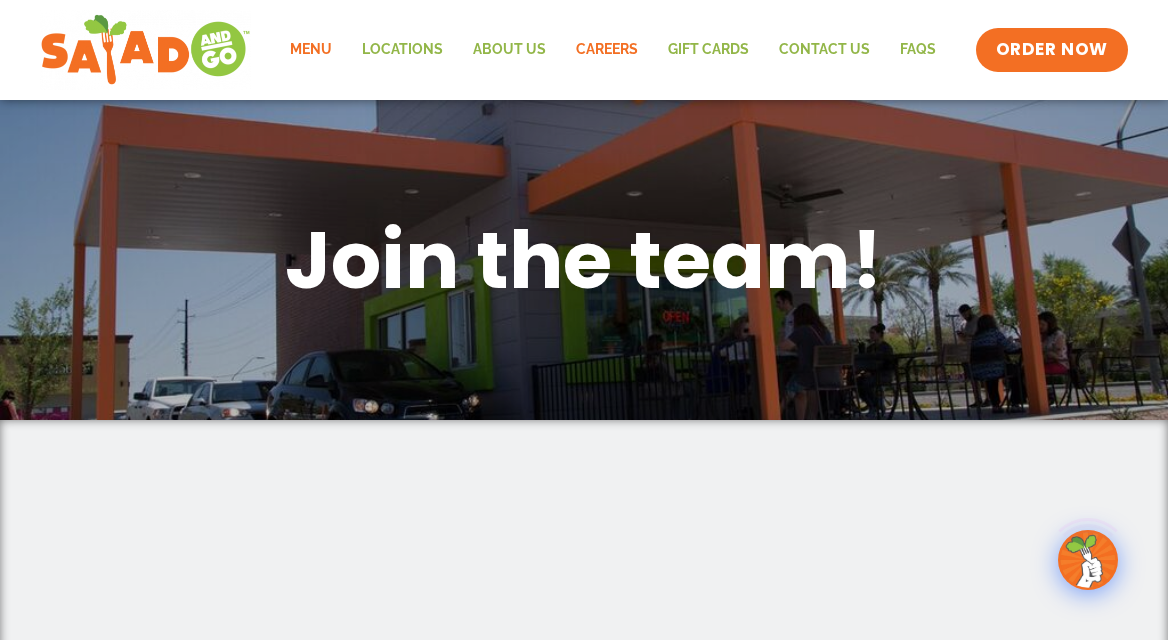 click on "Menu" 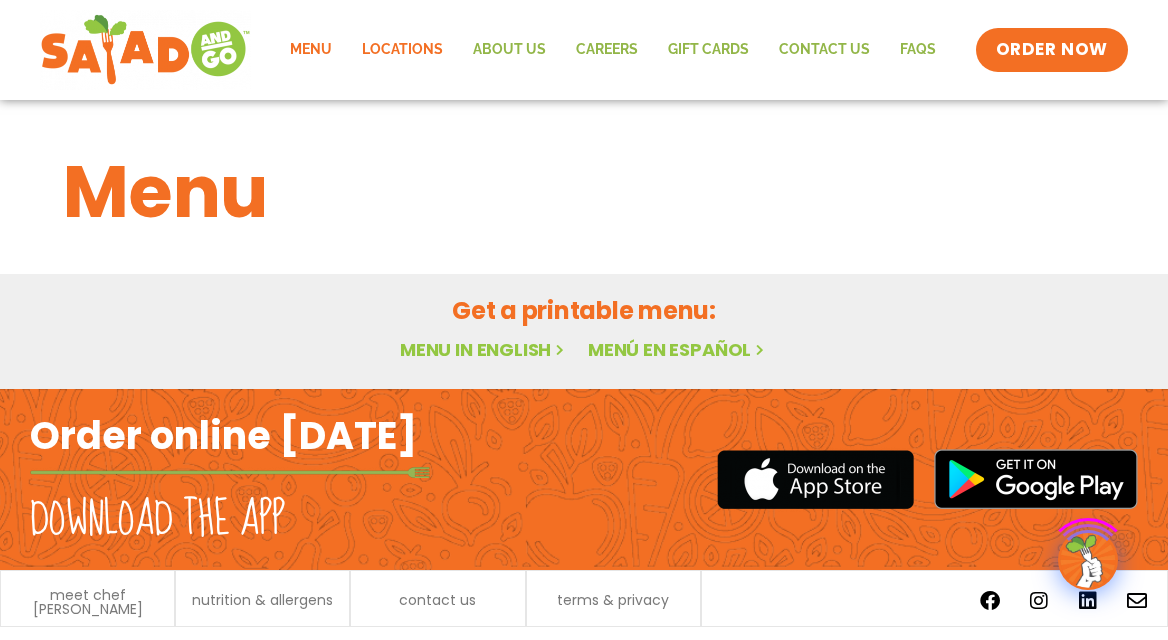 scroll, scrollTop: 0, scrollLeft: 0, axis: both 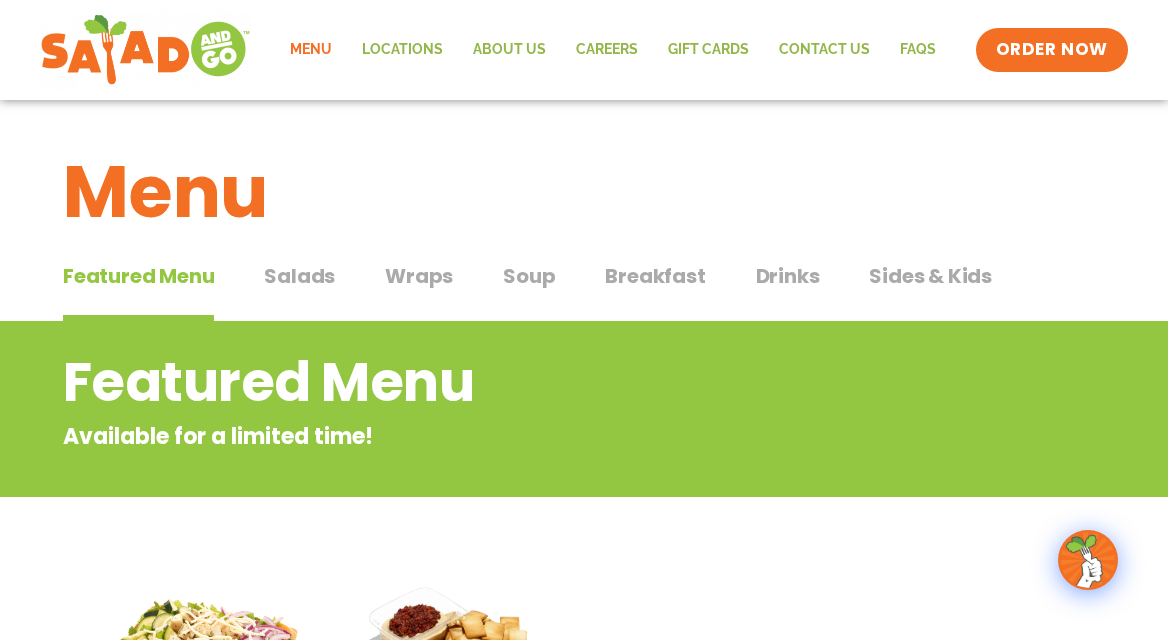 click on "Salads   Salads" at bounding box center [299, 291] 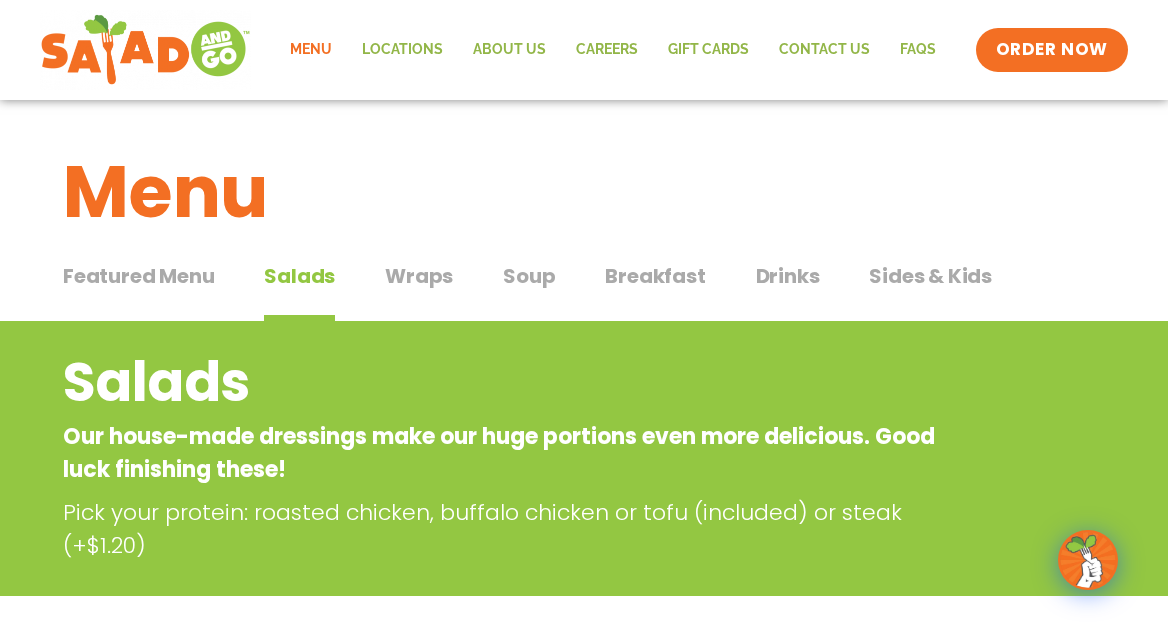 click on "Wraps" at bounding box center [419, 276] 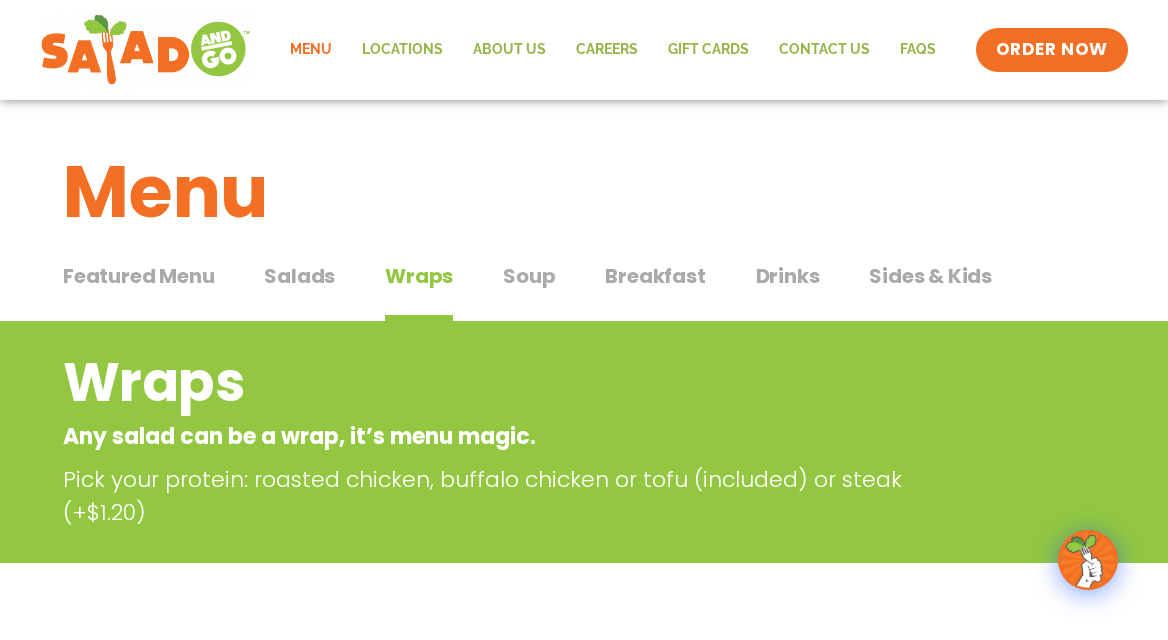 click on "Soup" at bounding box center [529, 276] 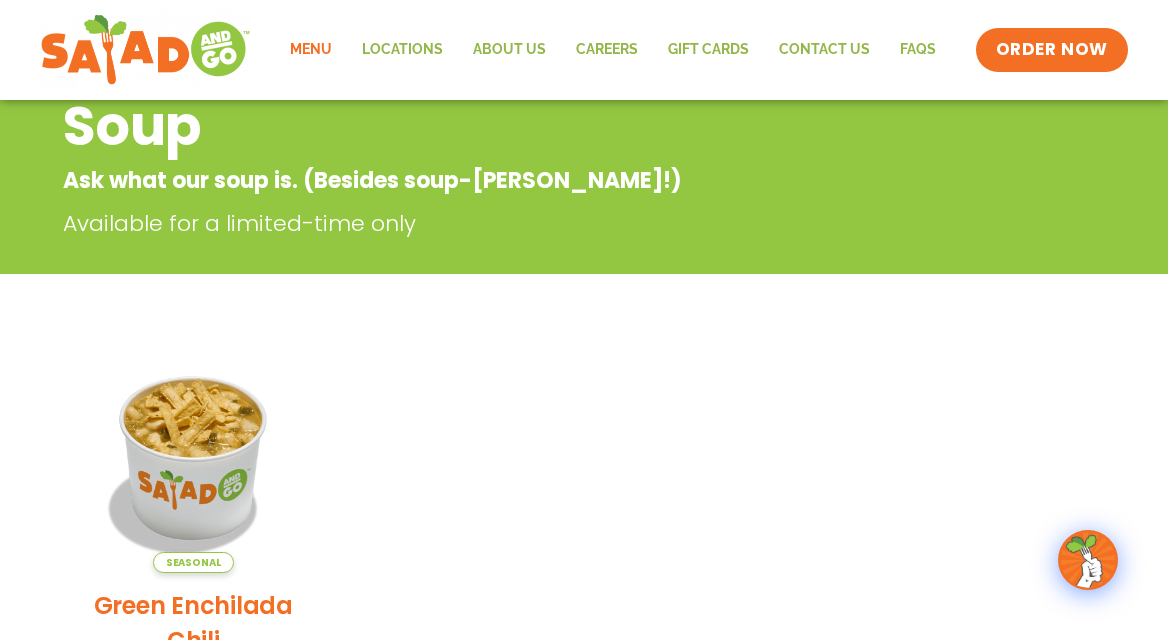 scroll, scrollTop: 0, scrollLeft: 0, axis: both 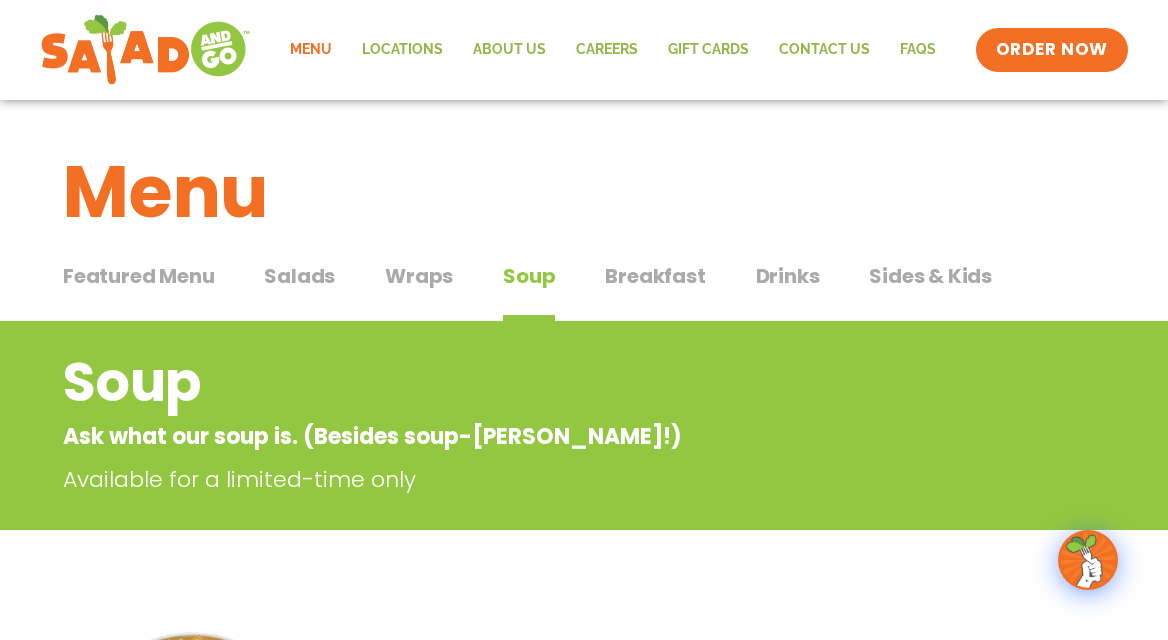 click on "Breakfast" at bounding box center [655, 276] 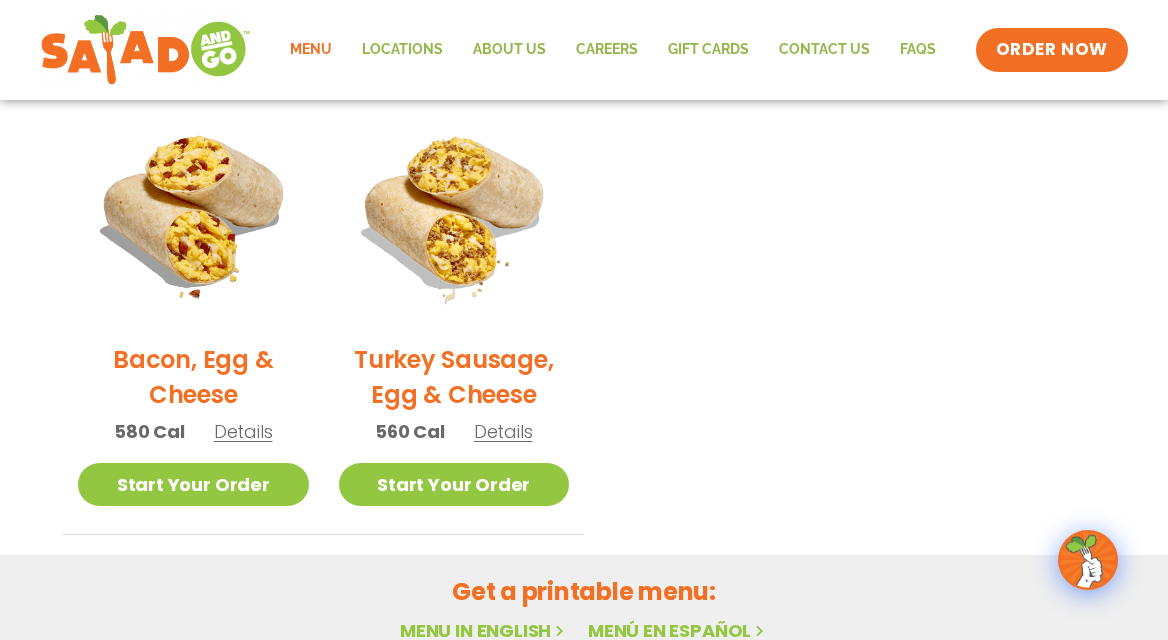 scroll, scrollTop: 861, scrollLeft: 0, axis: vertical 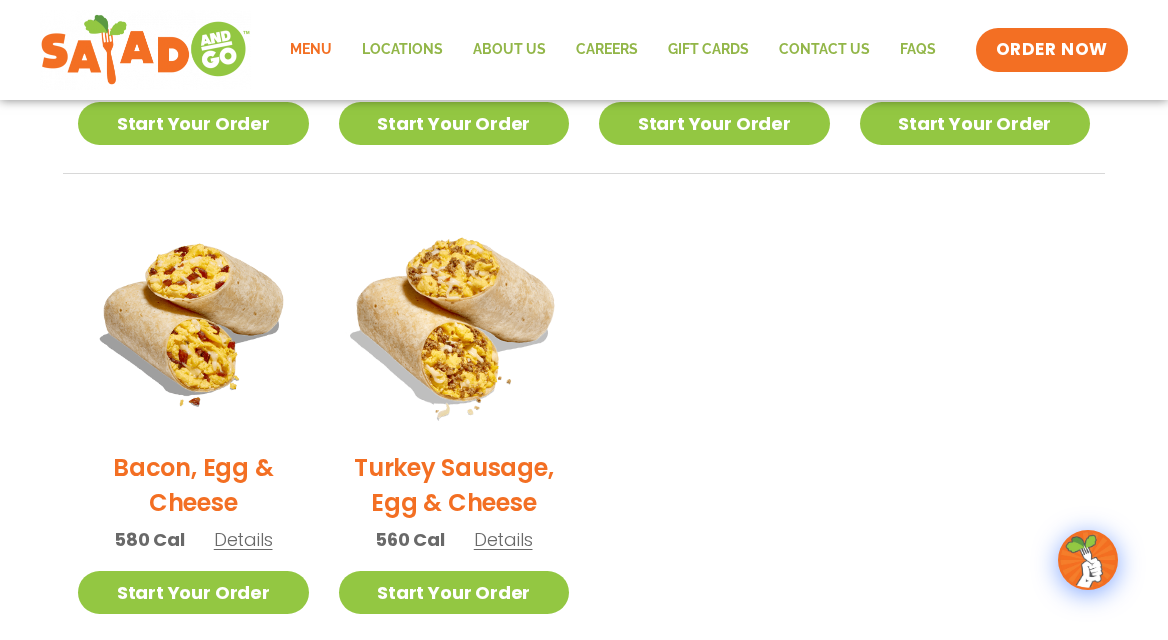 click at bounding box center [453, 319] 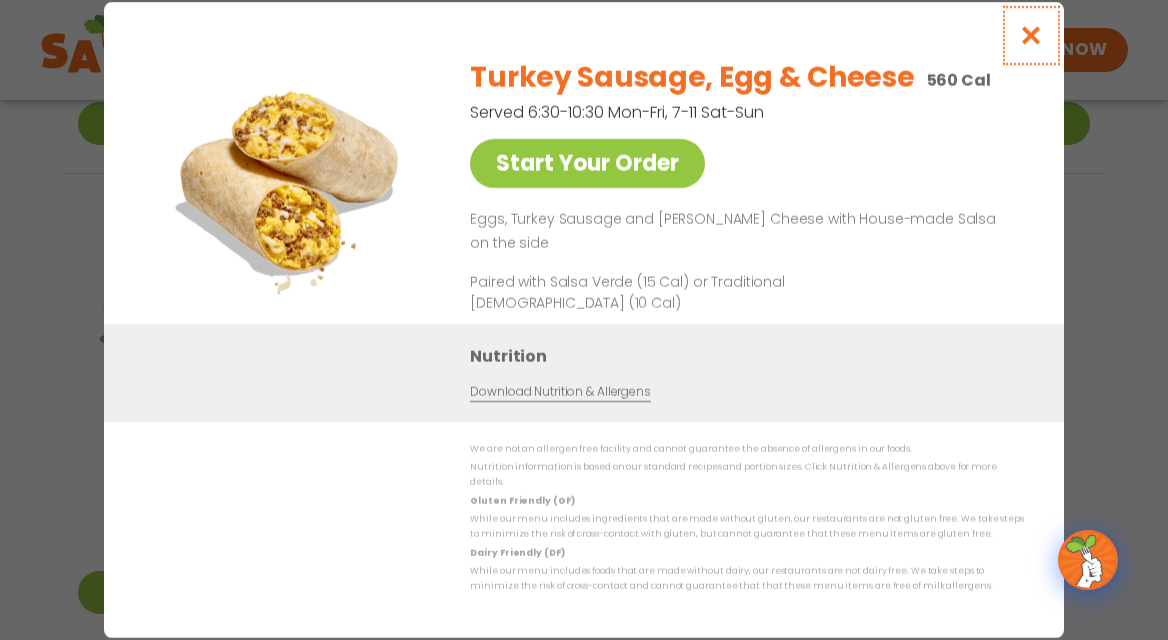click at bounding box center [1031, 35] 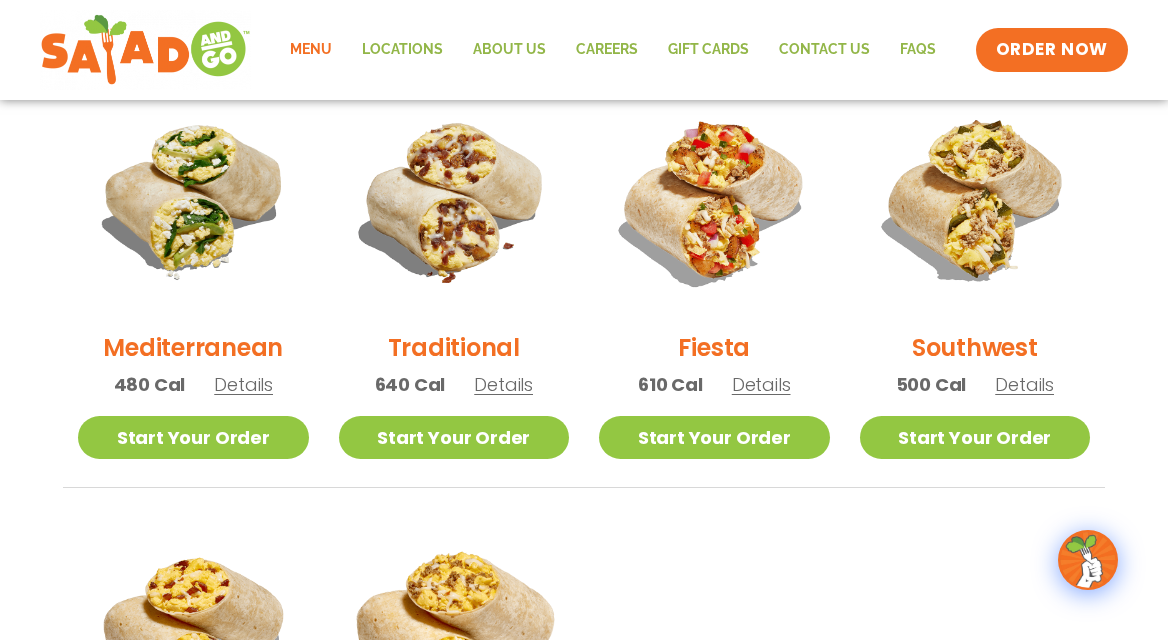 scroll, scrollTop: 0, scrollLeft: 0, axis: both 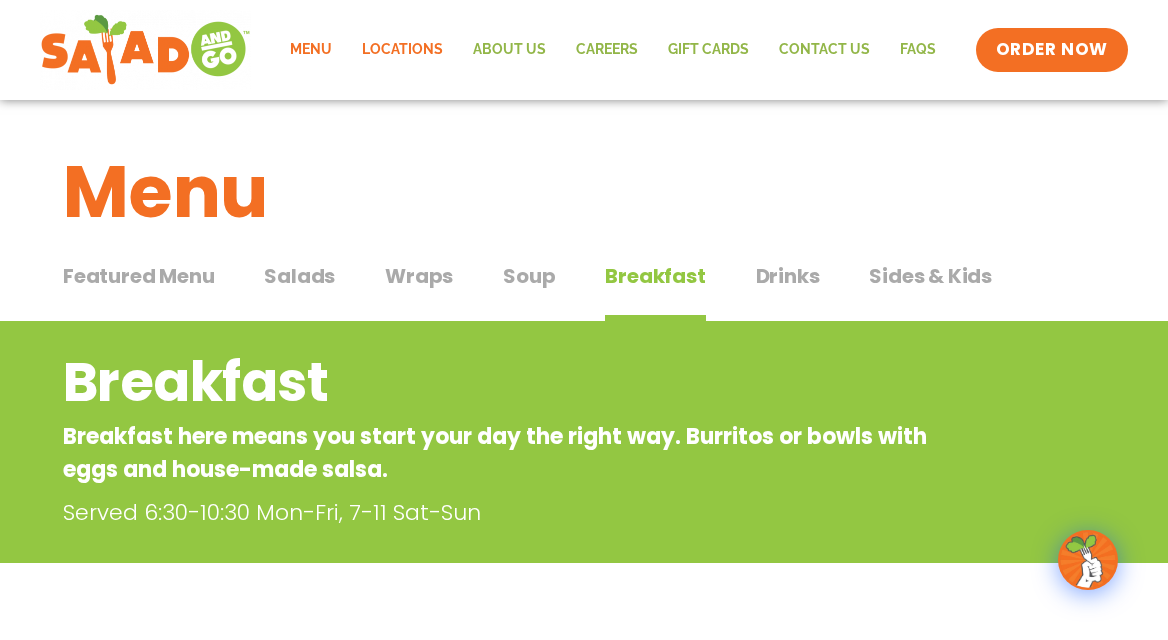 click on "Locations" 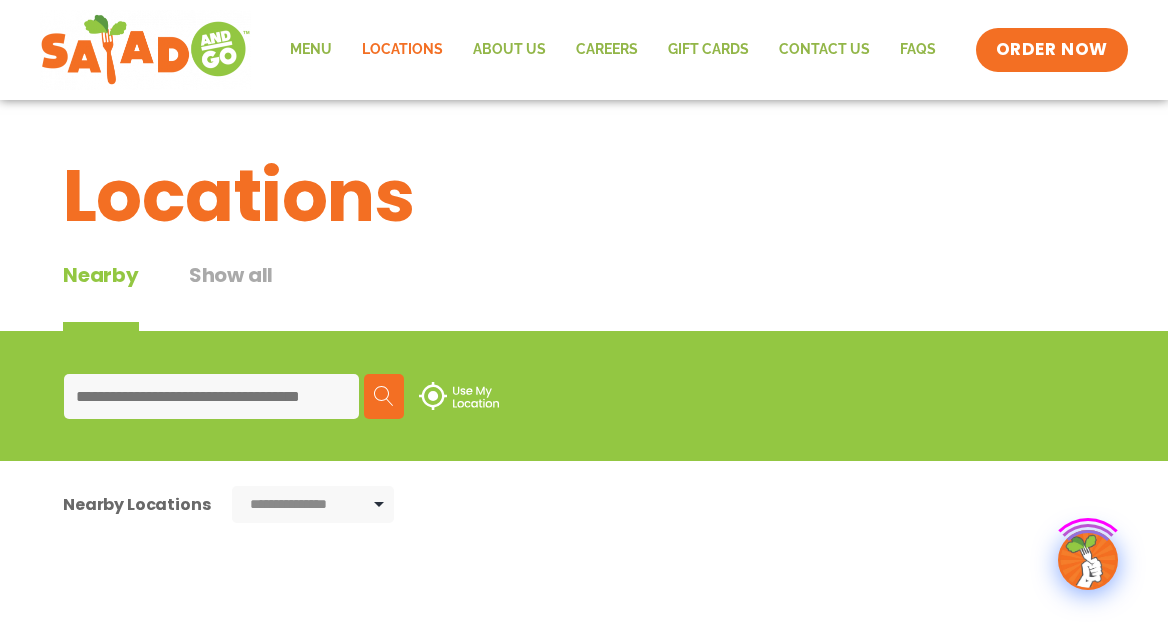 scroll, scrollTop: 0, scrollLeft: 0, axis: both 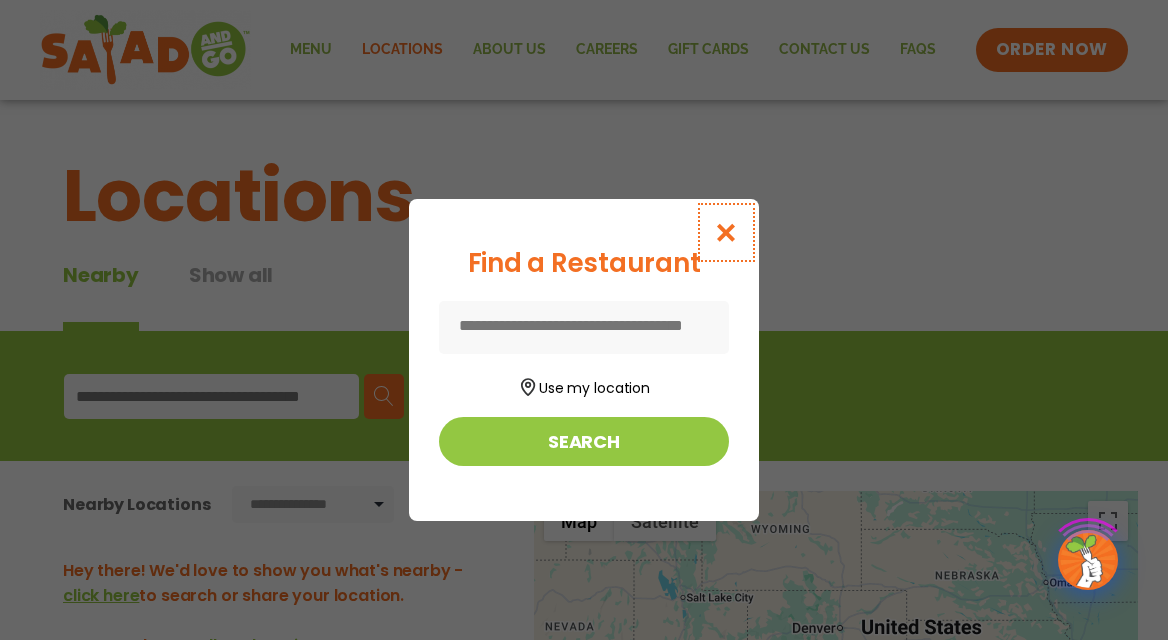 click at bounding box center [726, 232] 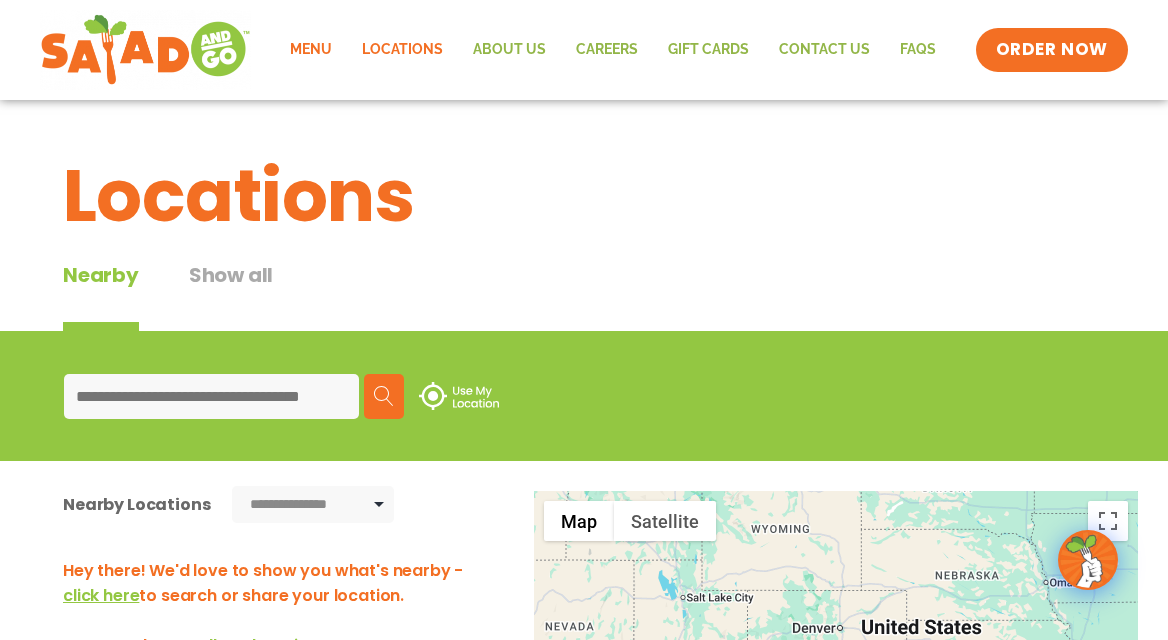 click on "Menu" 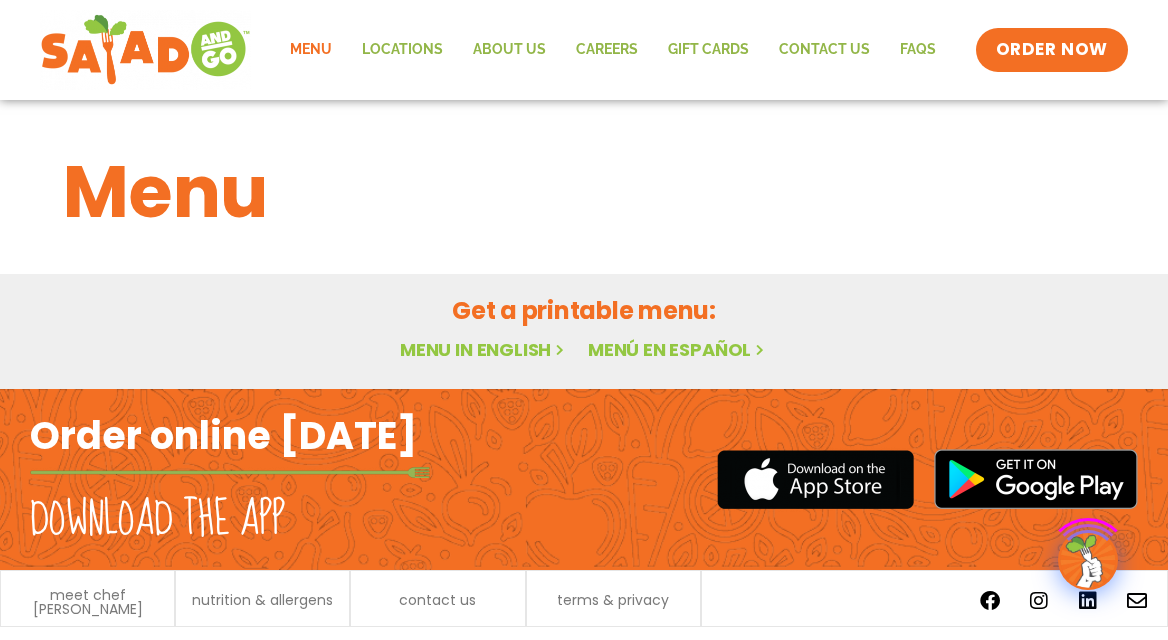 scroll, scrollTop: 0, scrollLeft: 0, axis: both 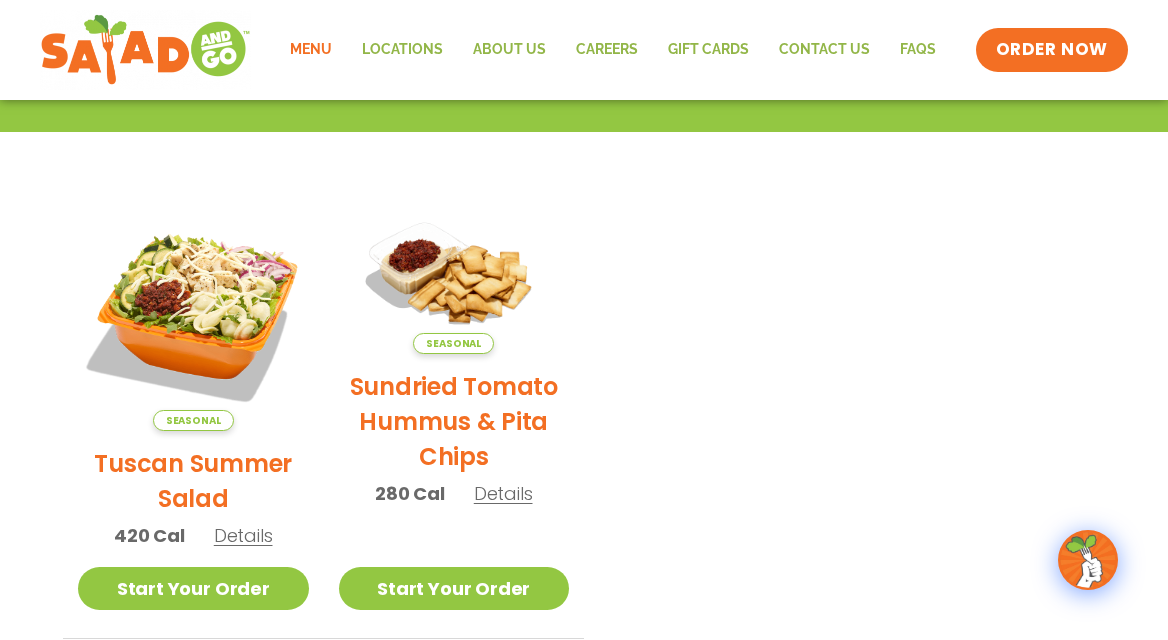 click on "Sundried Tomato Hummus & Pita Chips" at bounding box center (454, 421) 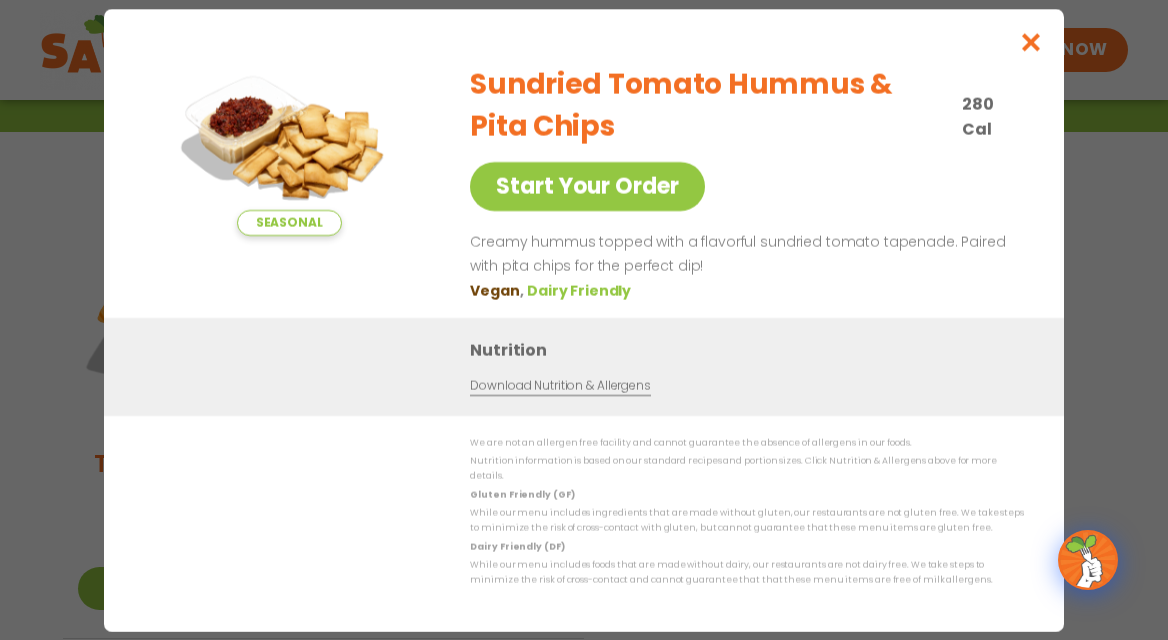 click at bounding box center [289, 142] 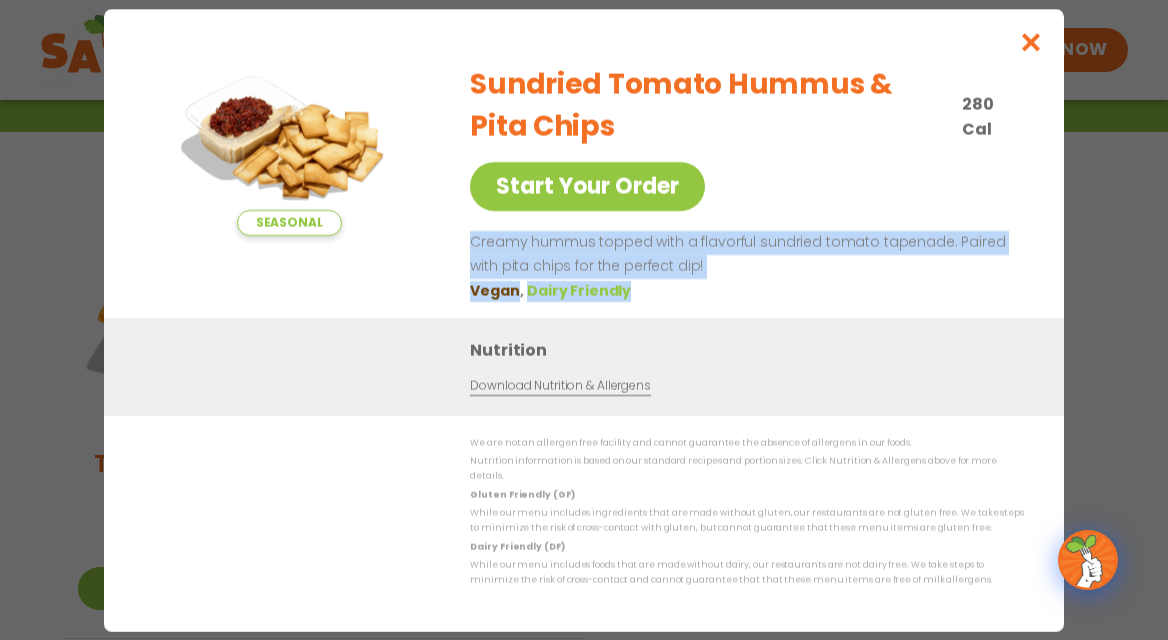 drag, startPoint x: 465, startPoint y: 254, endPoint x: 665, endPoint y: 324, distance: 211.8962 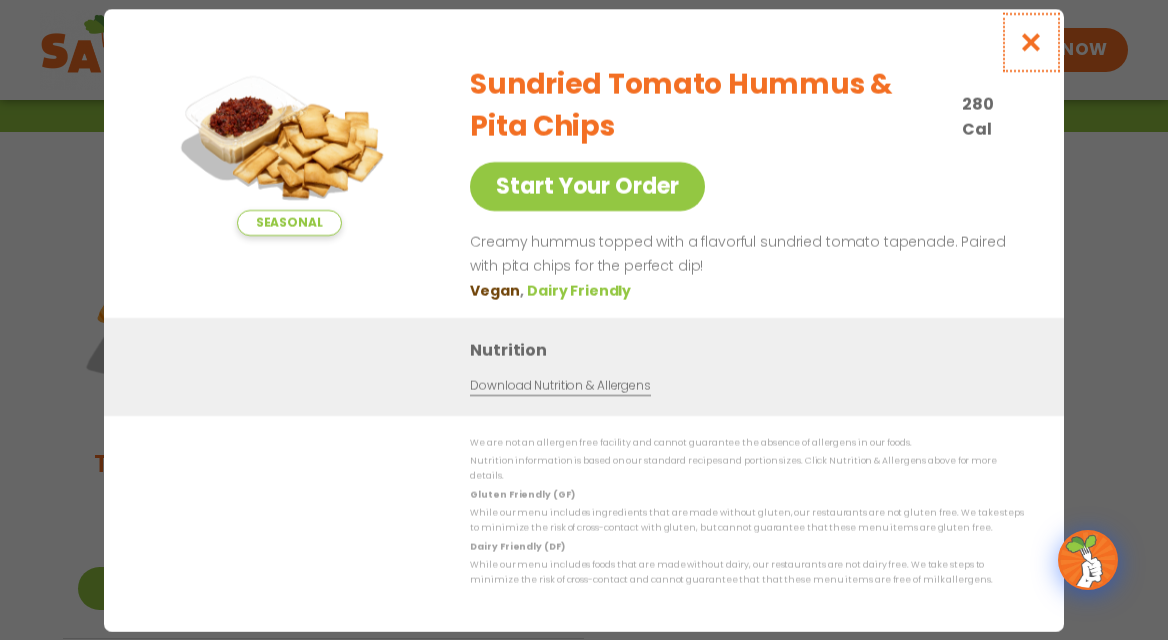 click at bounding box center (1031, 42) 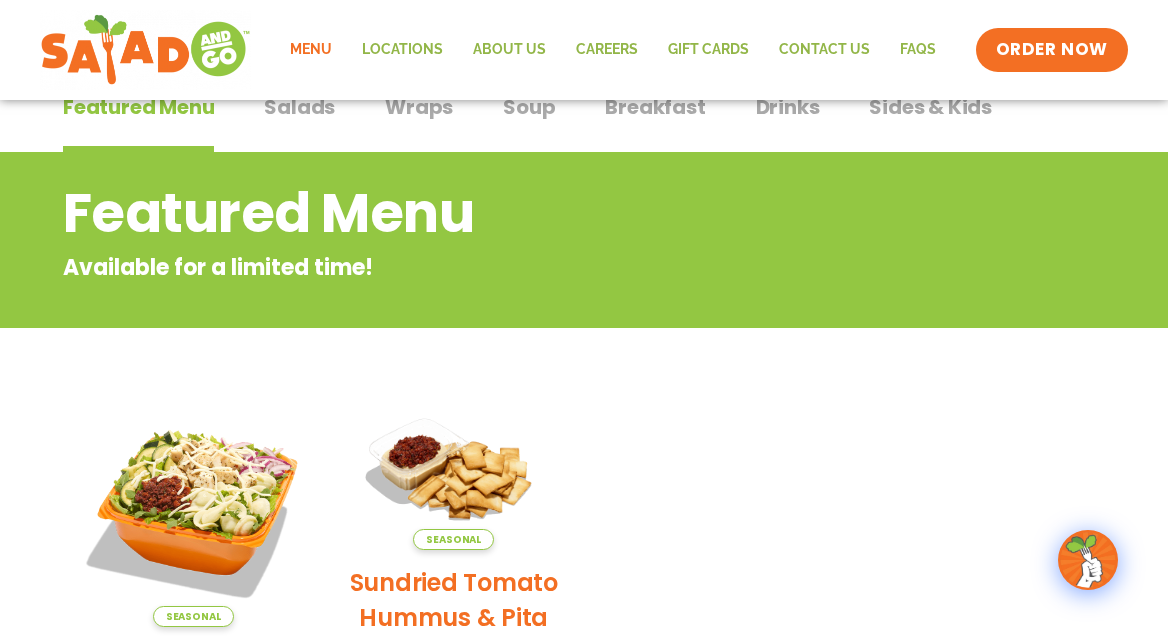 scroll, scrollTop: 0, scrollLeft: 0, axis: both 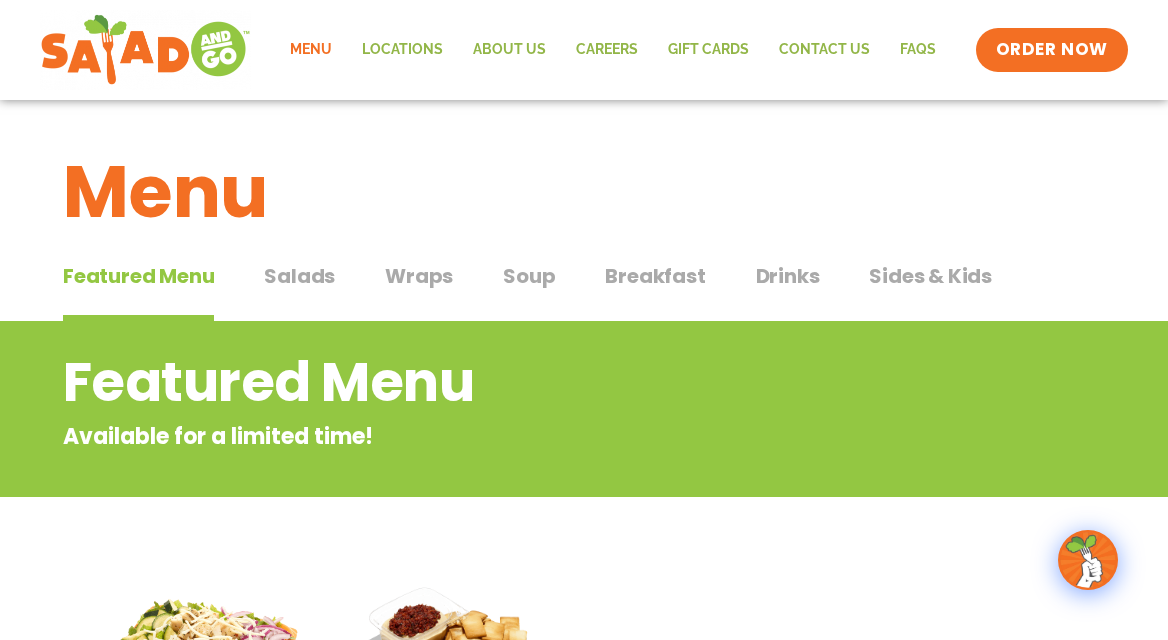 click on "Wraps" at bounding box center [419, 276] 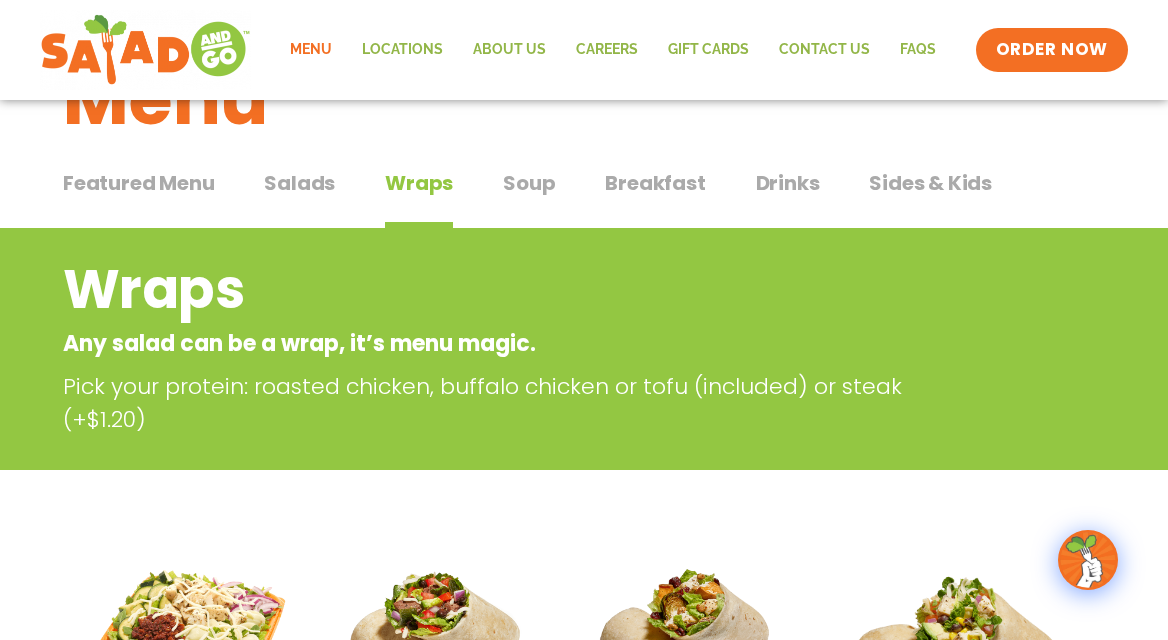 scroll, scrollTop: 0, scrollLeft: 0, axis: both 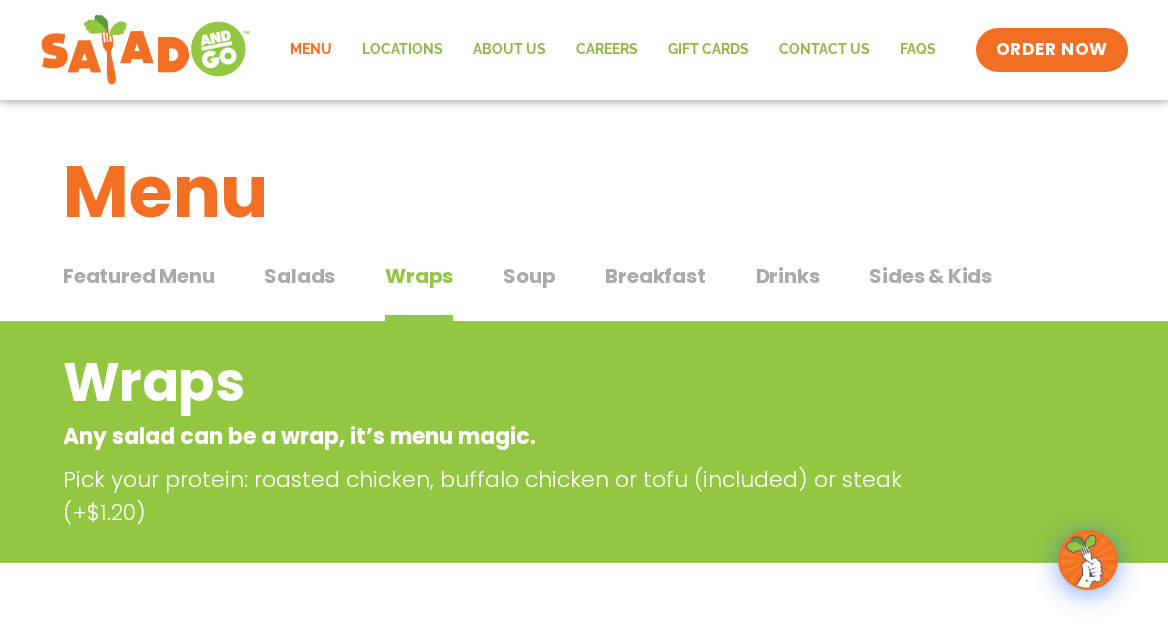 click on "Salads   Salads" at bounding box center [299, 291] 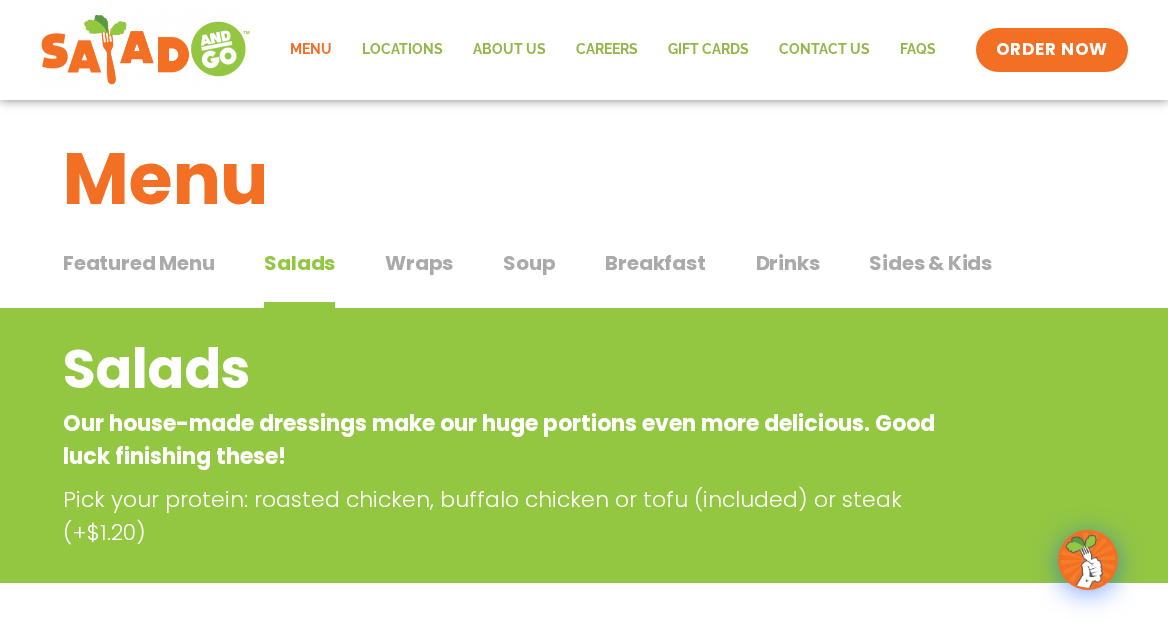 scroll, scrollTop: 0, scrollLeft: 0, axis: both 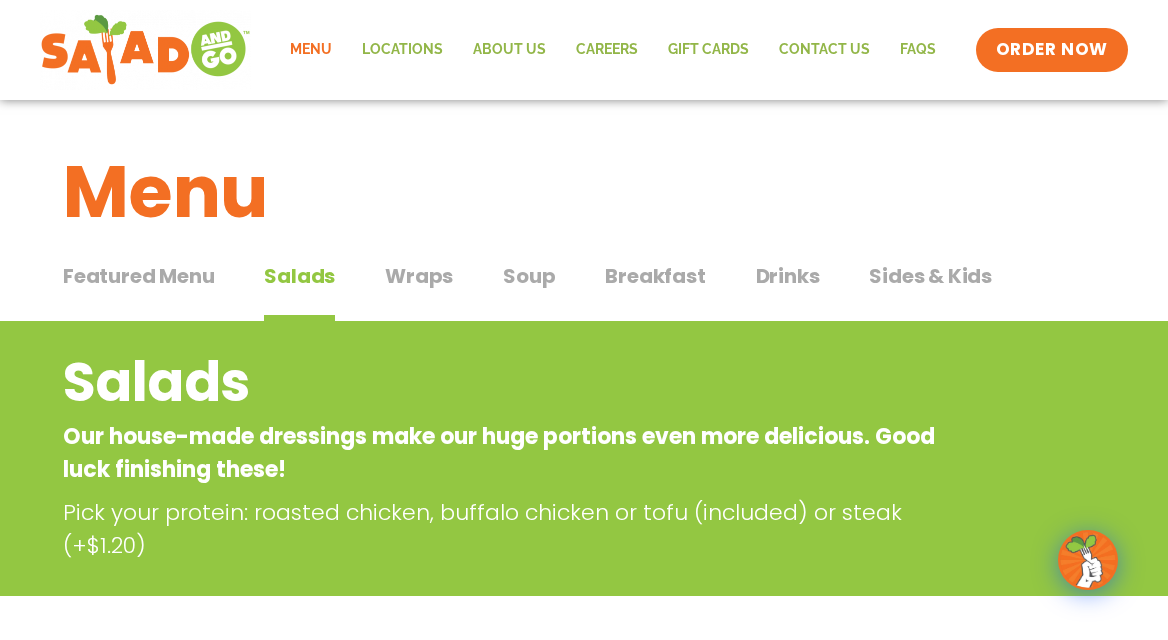 click on "Wraps" at bounding box center [419, 276] 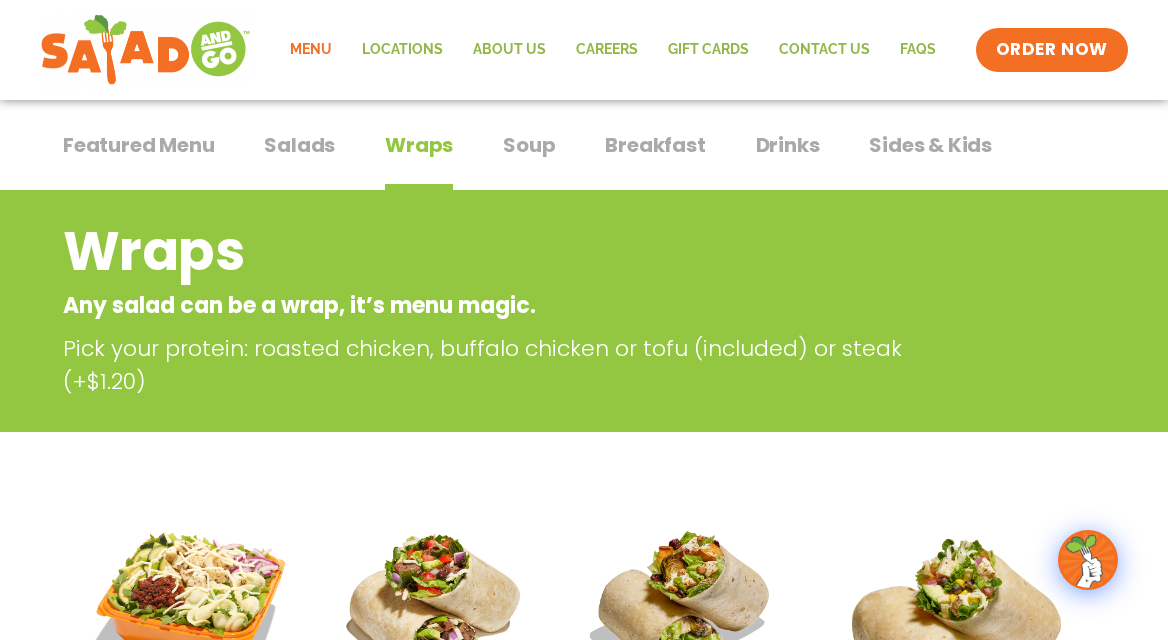 scroll, scrollTop: 0, scrollLeft: 0, axis: both 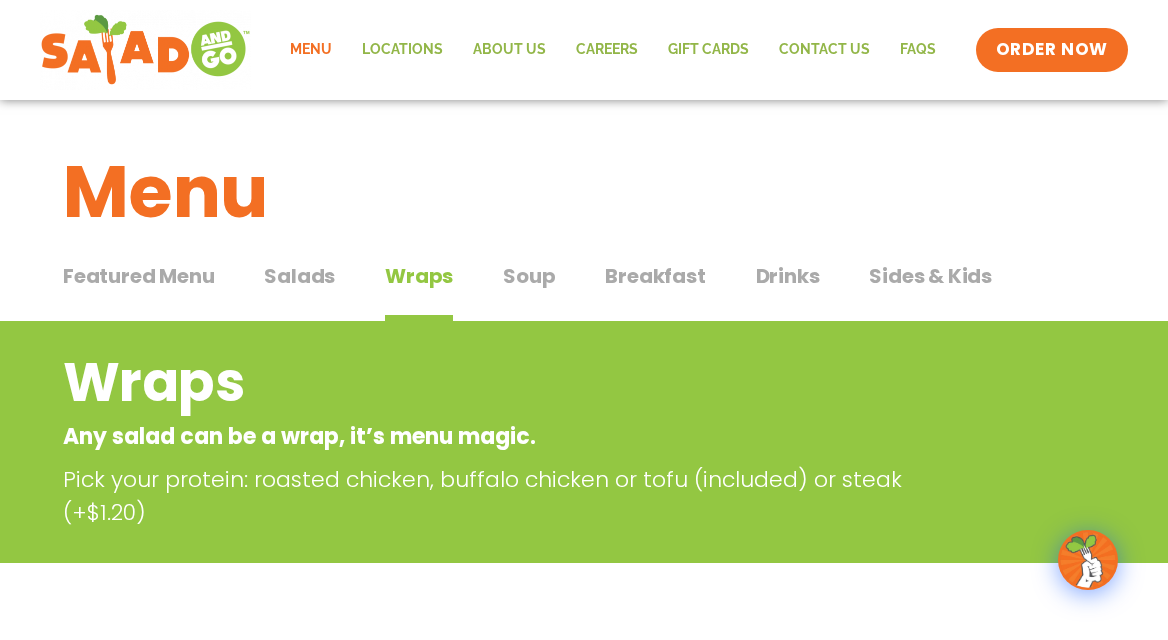 click on "Soup" at bounding box center (529, 276) 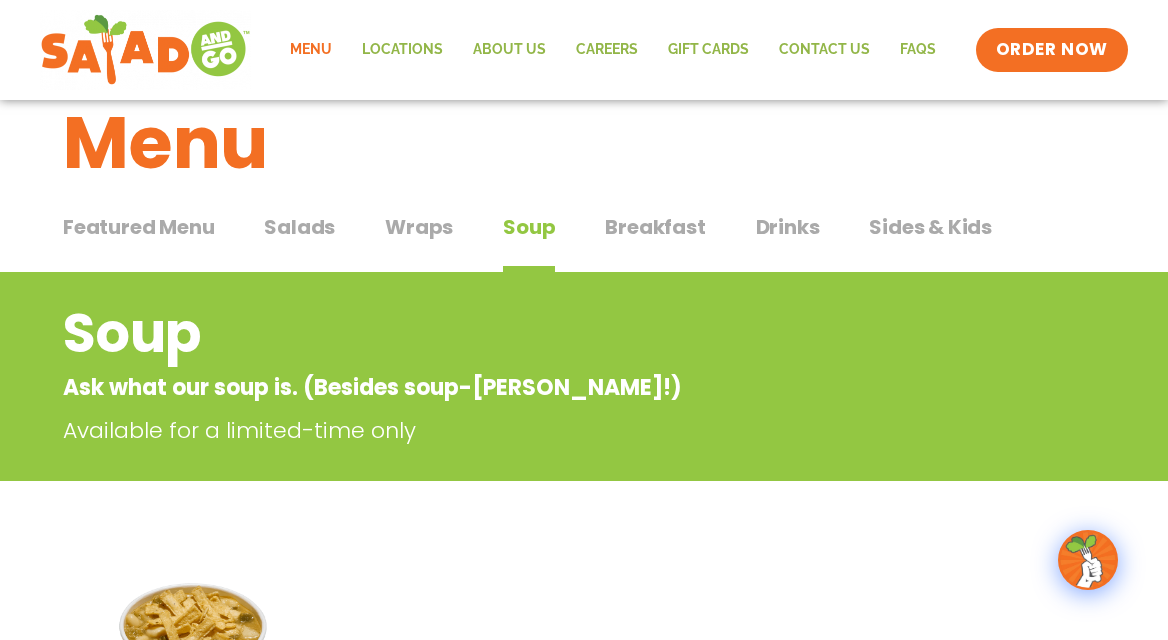 scroll, scrollTop: 0, scrollLeft: 0, axis: both 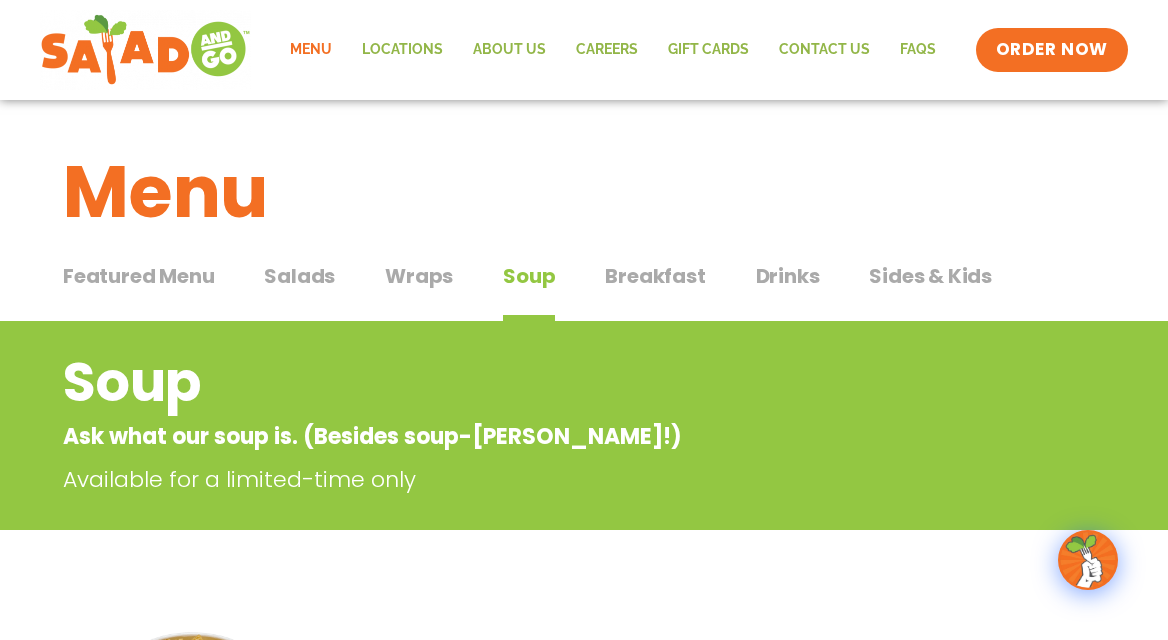 click on "Breakfast" at bounding box center (655, 276) 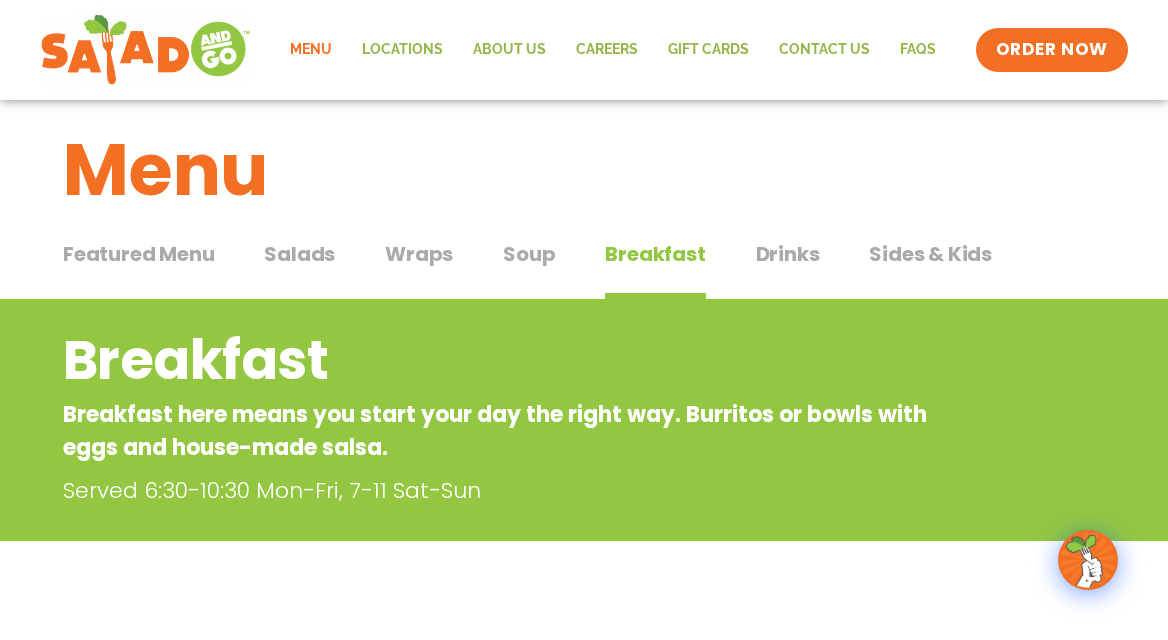 scroll, scrollTop: 0, scrollLeft: 0, axis: both 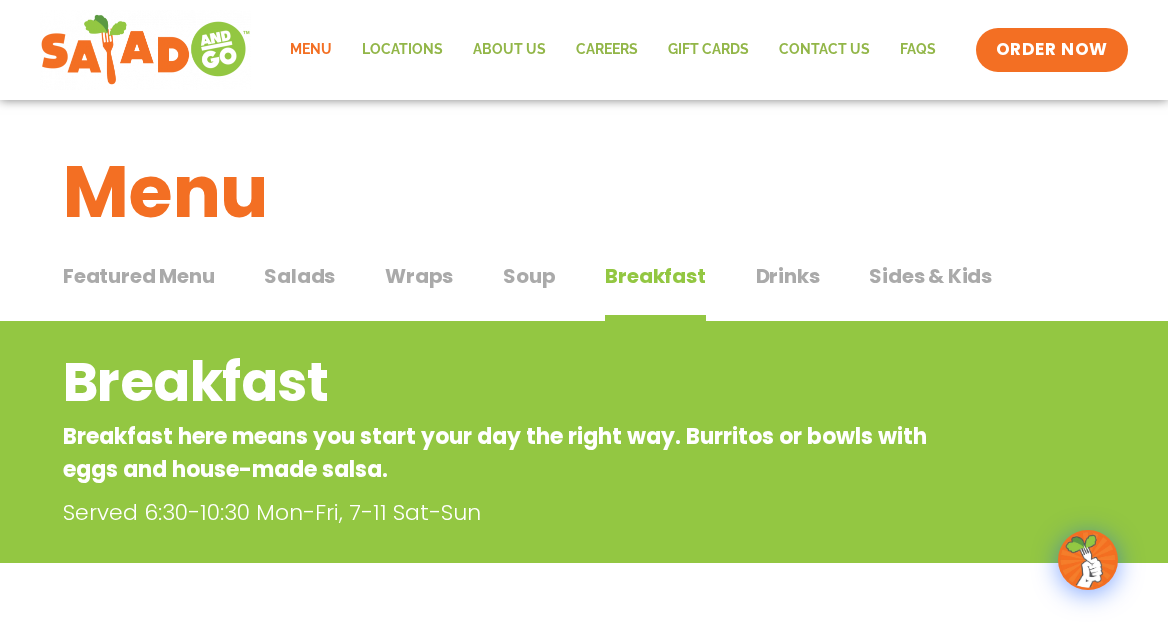 click on "Drinks" at bounding box center [788, 276] 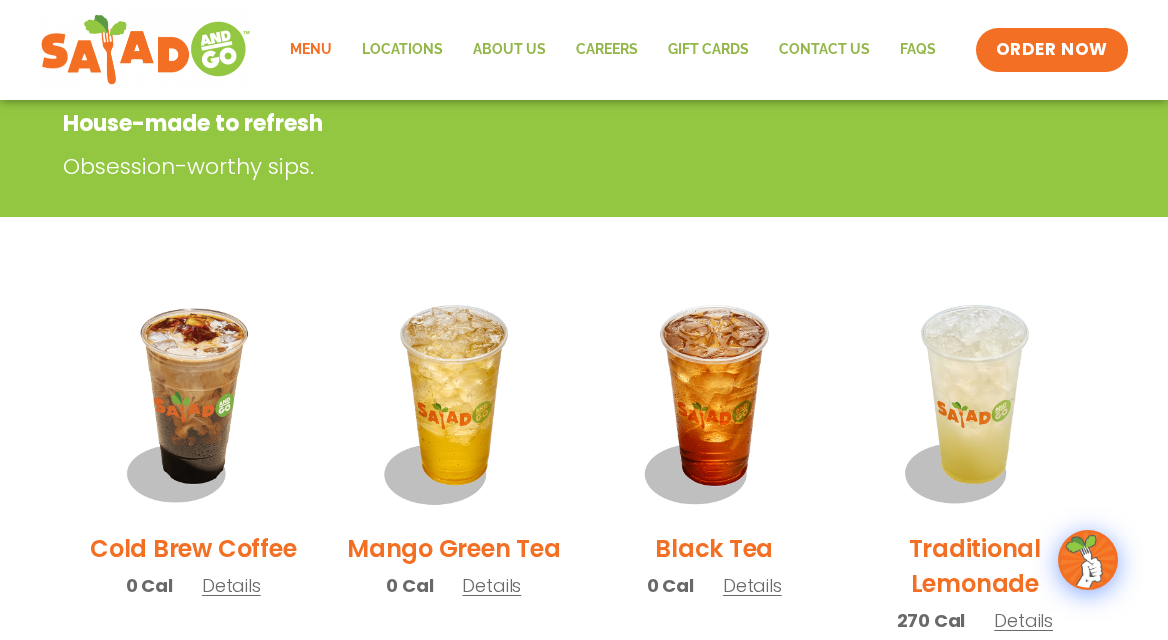scroll, scrollTop: 0, scrollLeft: 0, axis: both 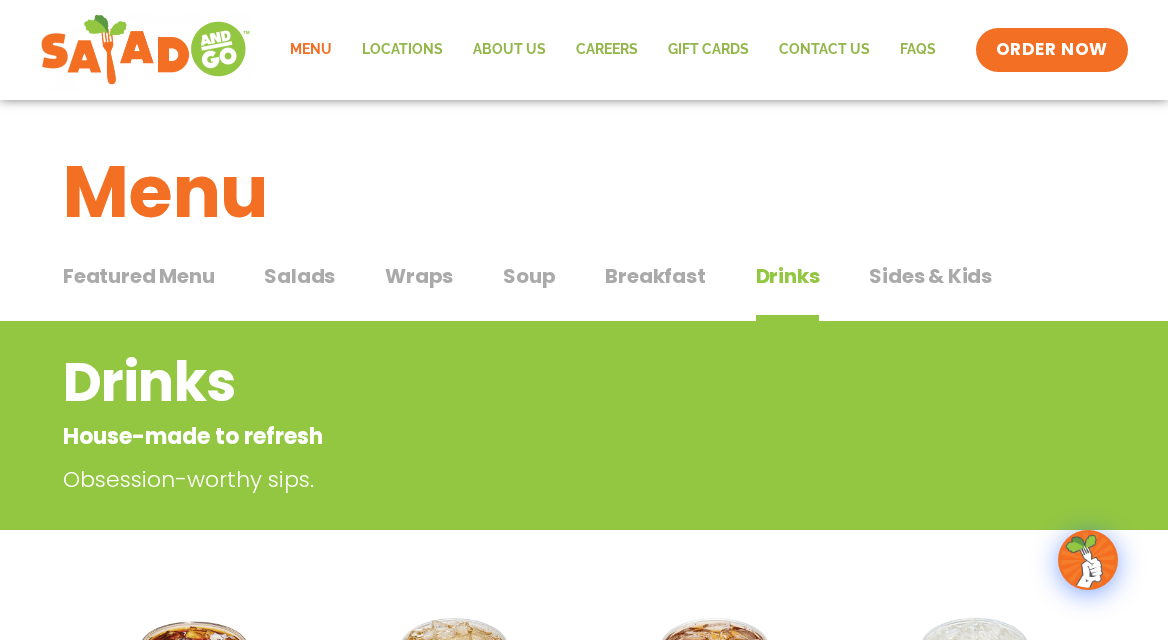 click on "Sides & Kids" at bounding box center [930, 276] 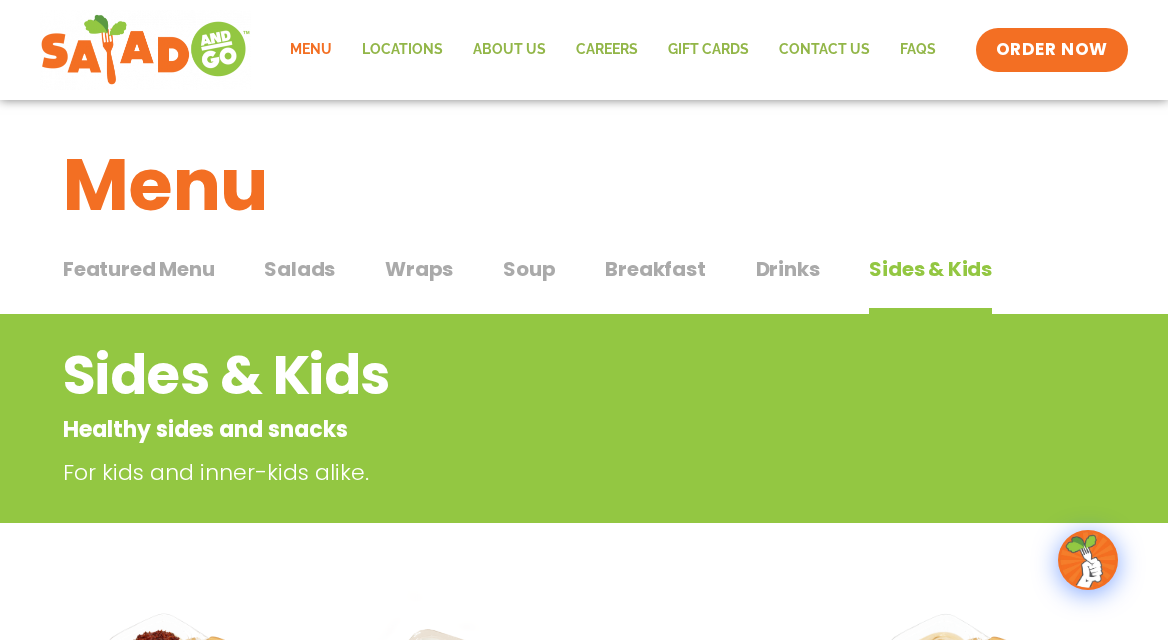scroll, scrollTop: 0, scrollLeft: 0, axis: both 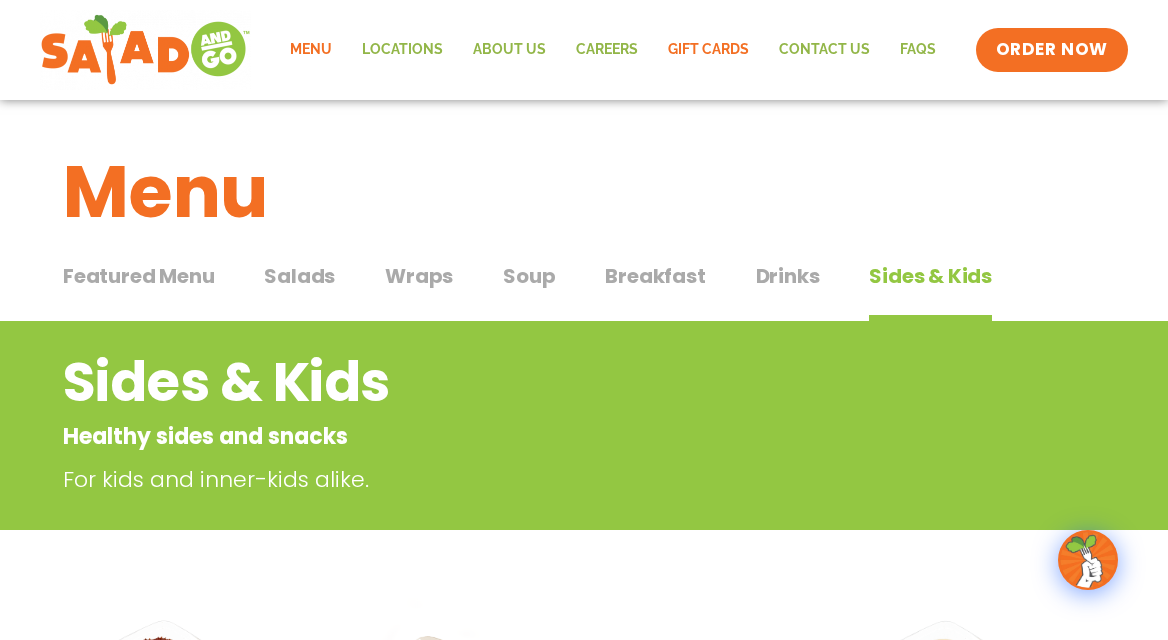 click on "GIFT CARDS" 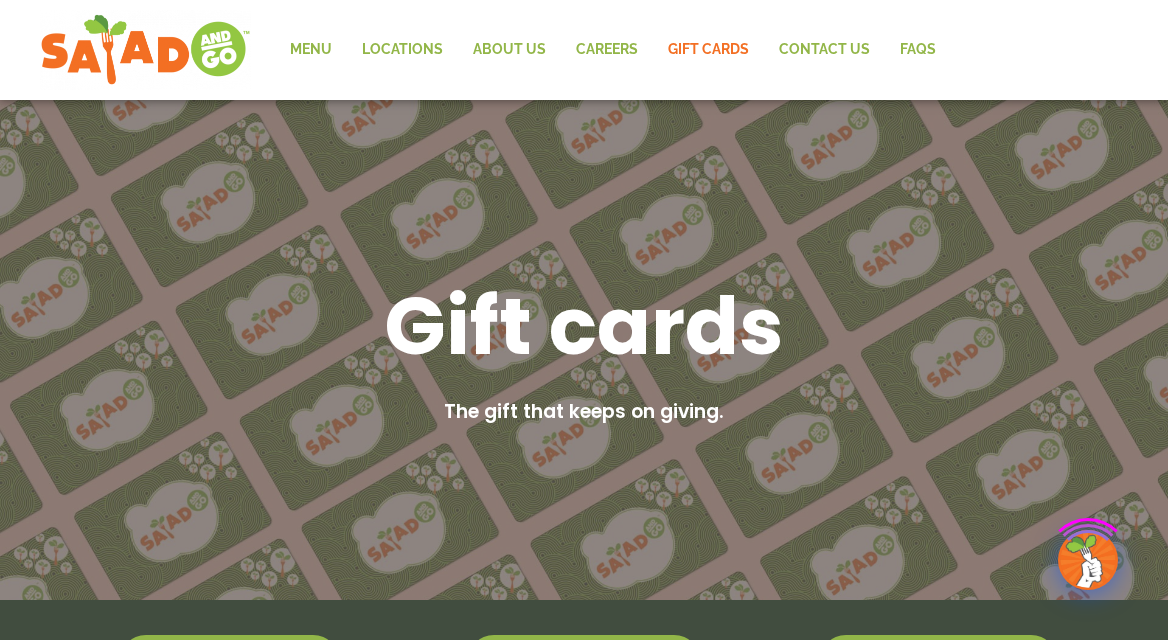 scroll, scrollTop: 0, scrollLeft: 0, axis: both 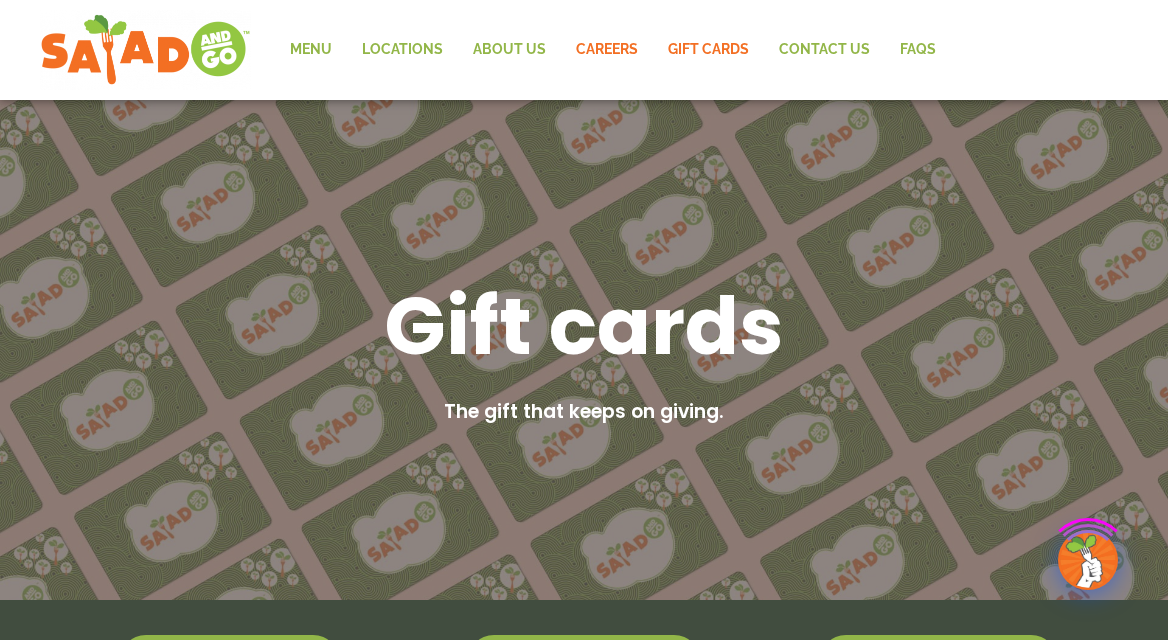 click on "Careers" 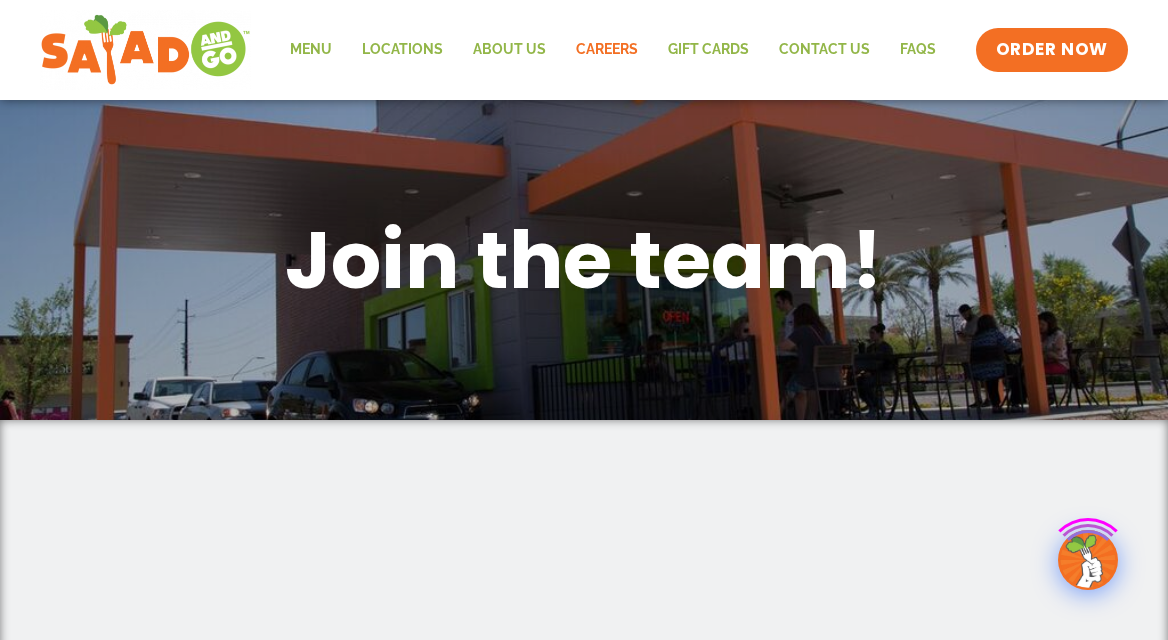 scroll, scrollTop: 0, scrollLeft: 0, axis: both 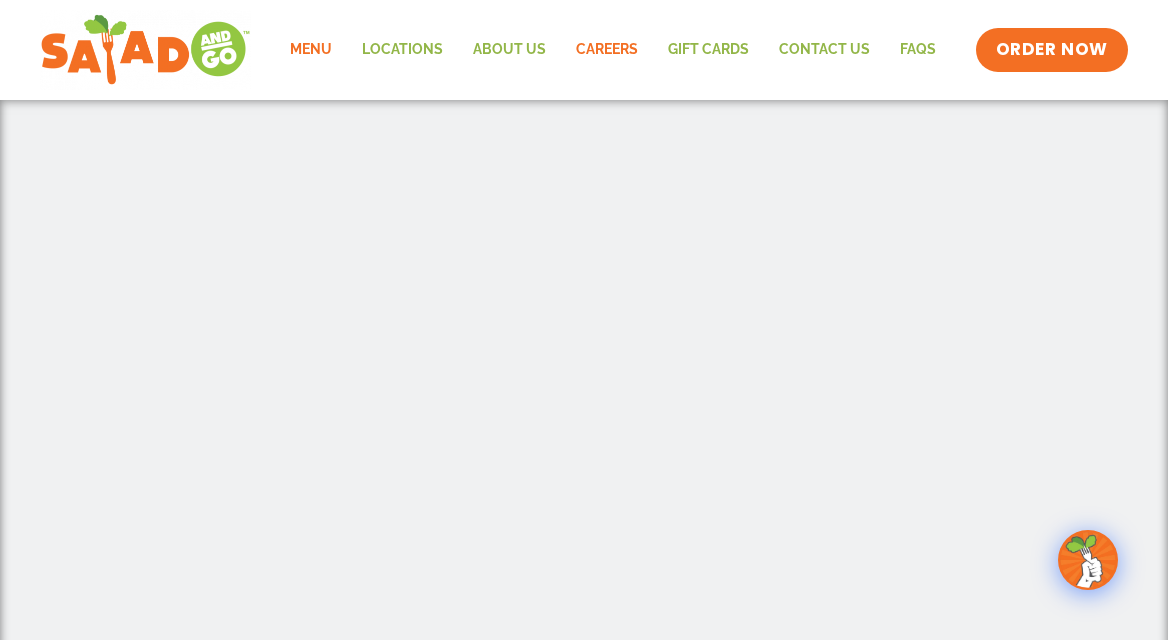 click on "Menu" 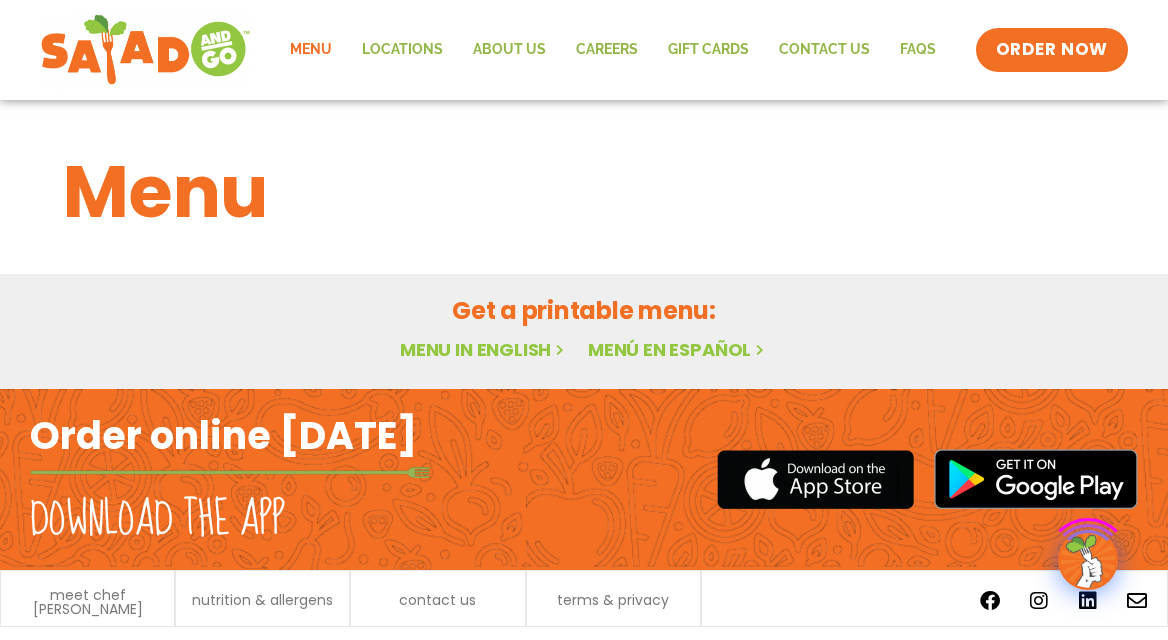 scroll, scrollTop: 0, scrollLeft: 0, axis: both 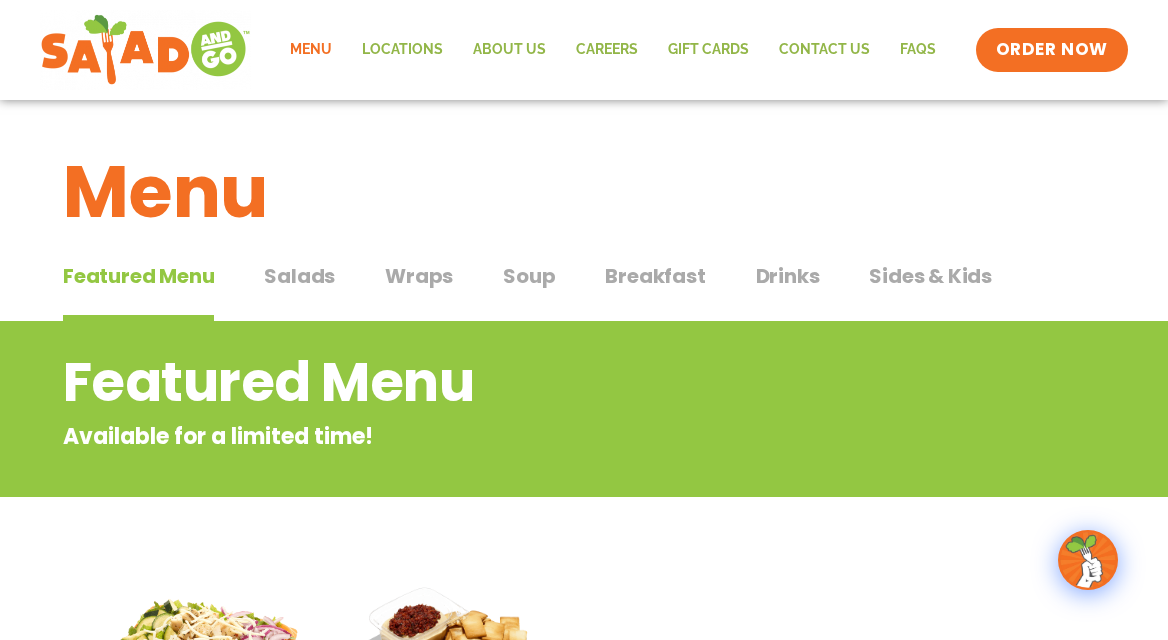 click on "Salads" at bounding box center [299, 276] 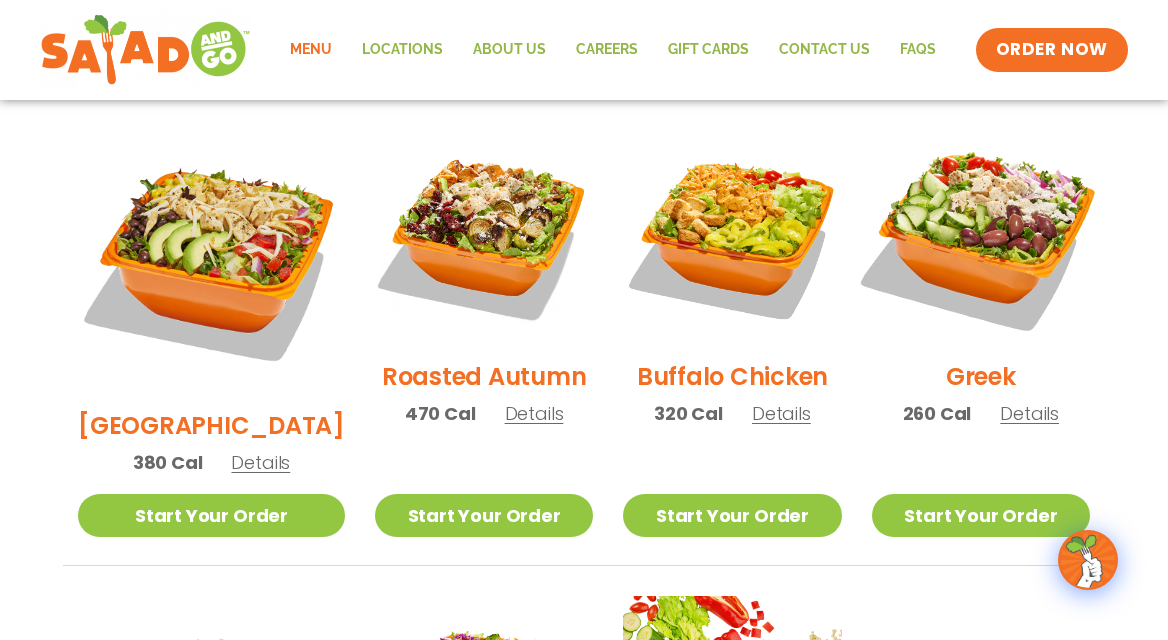 scroll, scrollTop: 1030, scrollLeft: 0, axis: vertical 